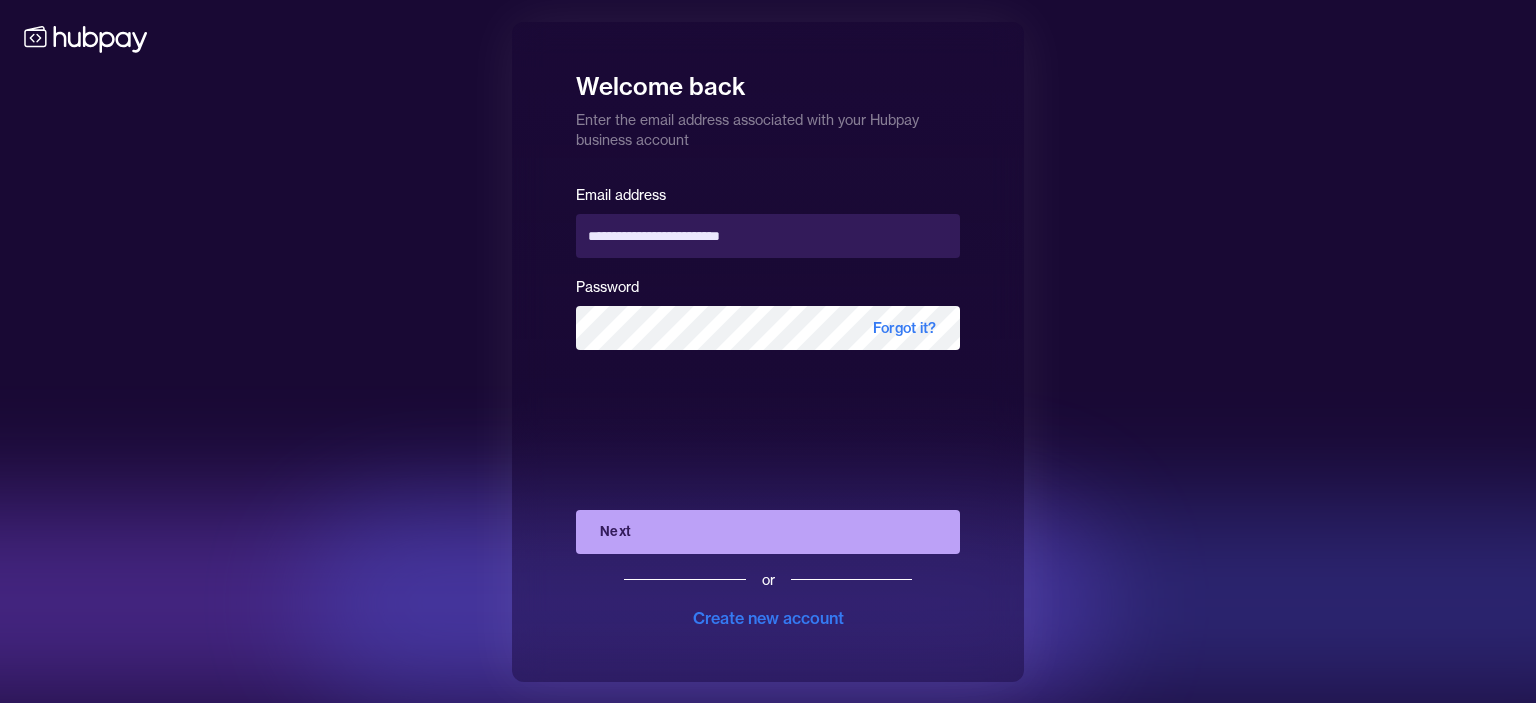 scroll, scrollTop: 0, scrollLeft: 0, axis: both 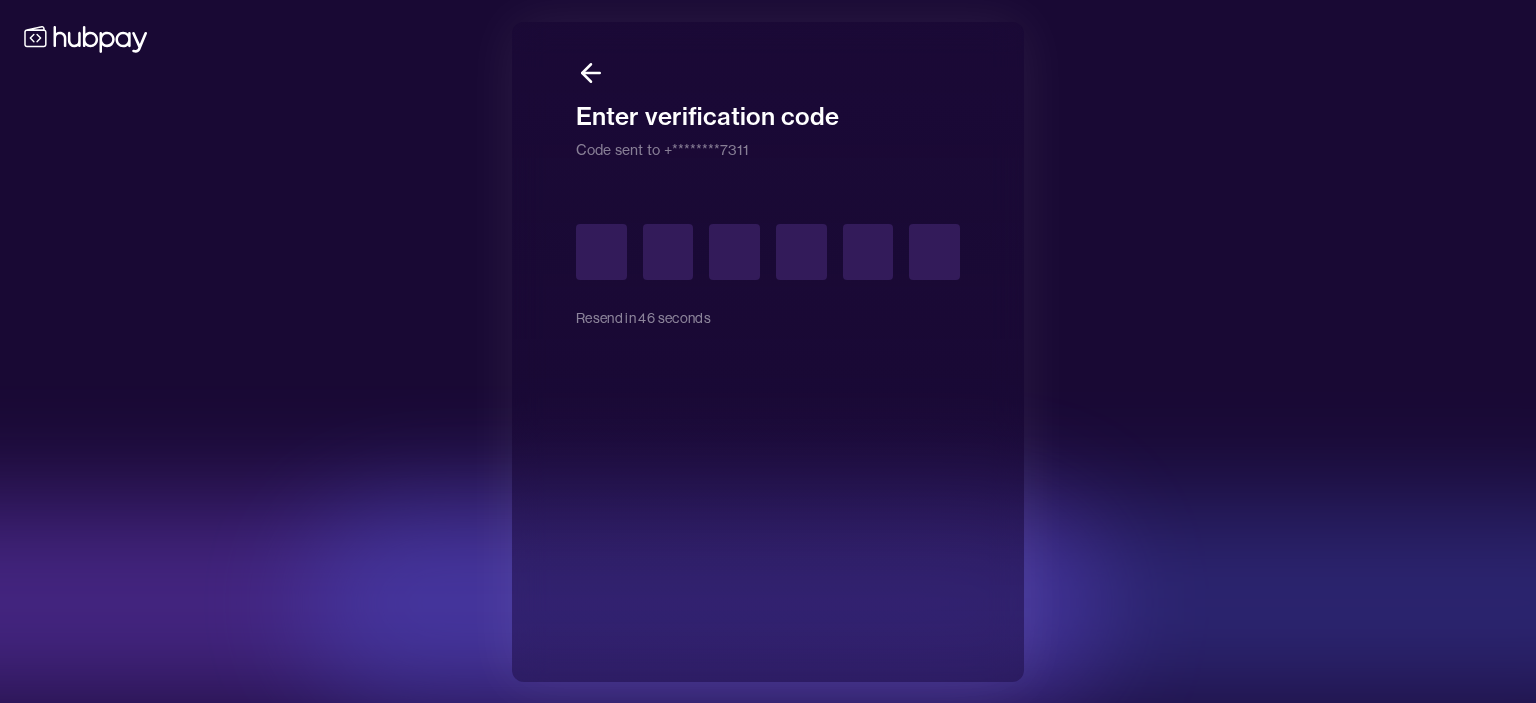 type on "*" 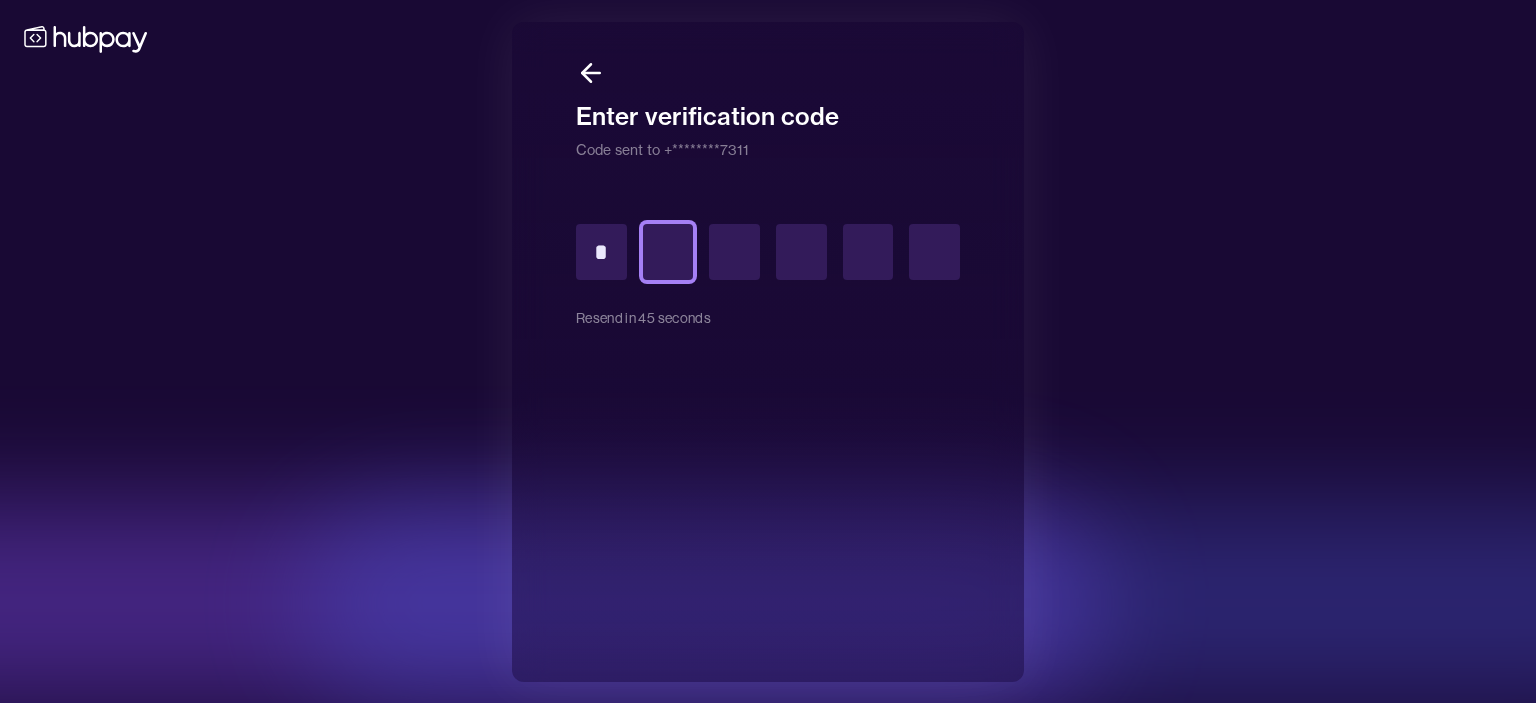 type on "*" 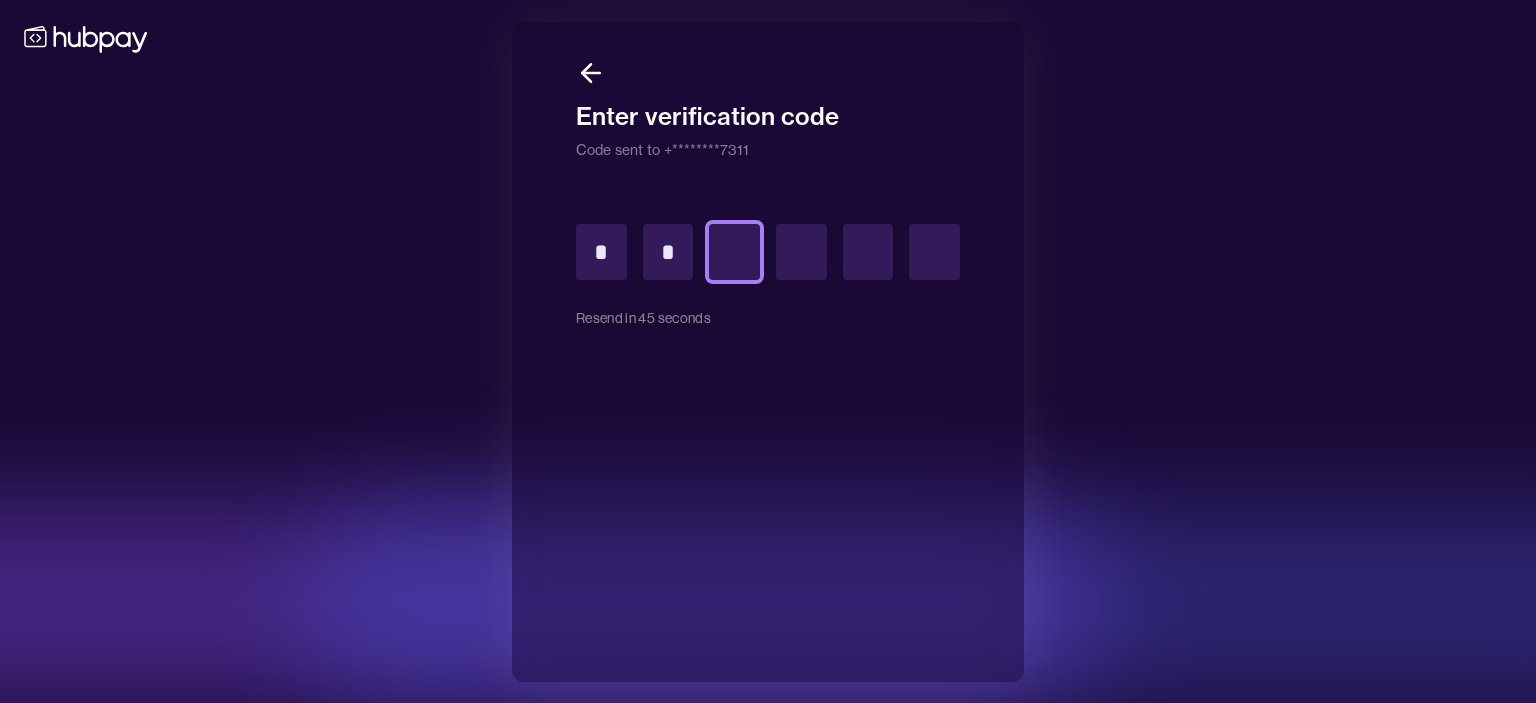 type on "*" 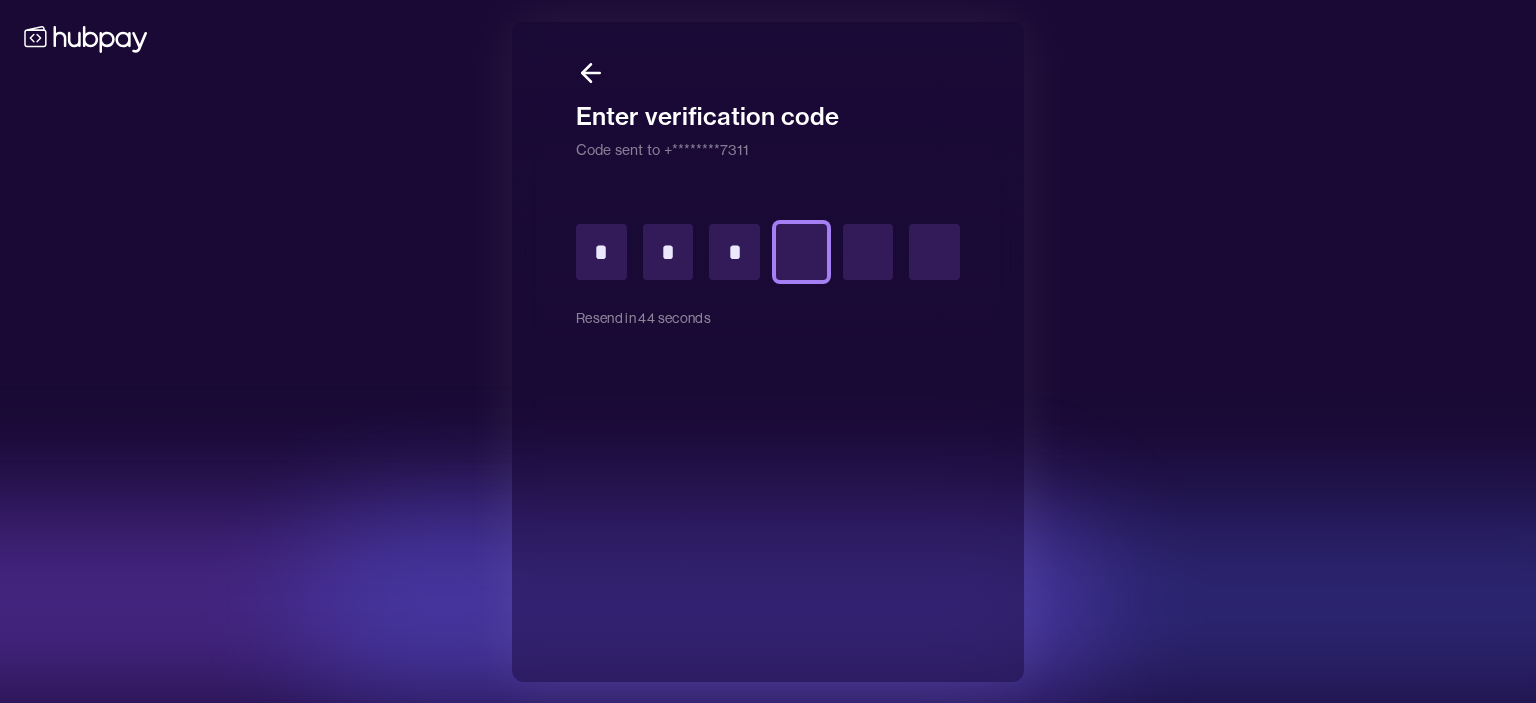 type on "*" 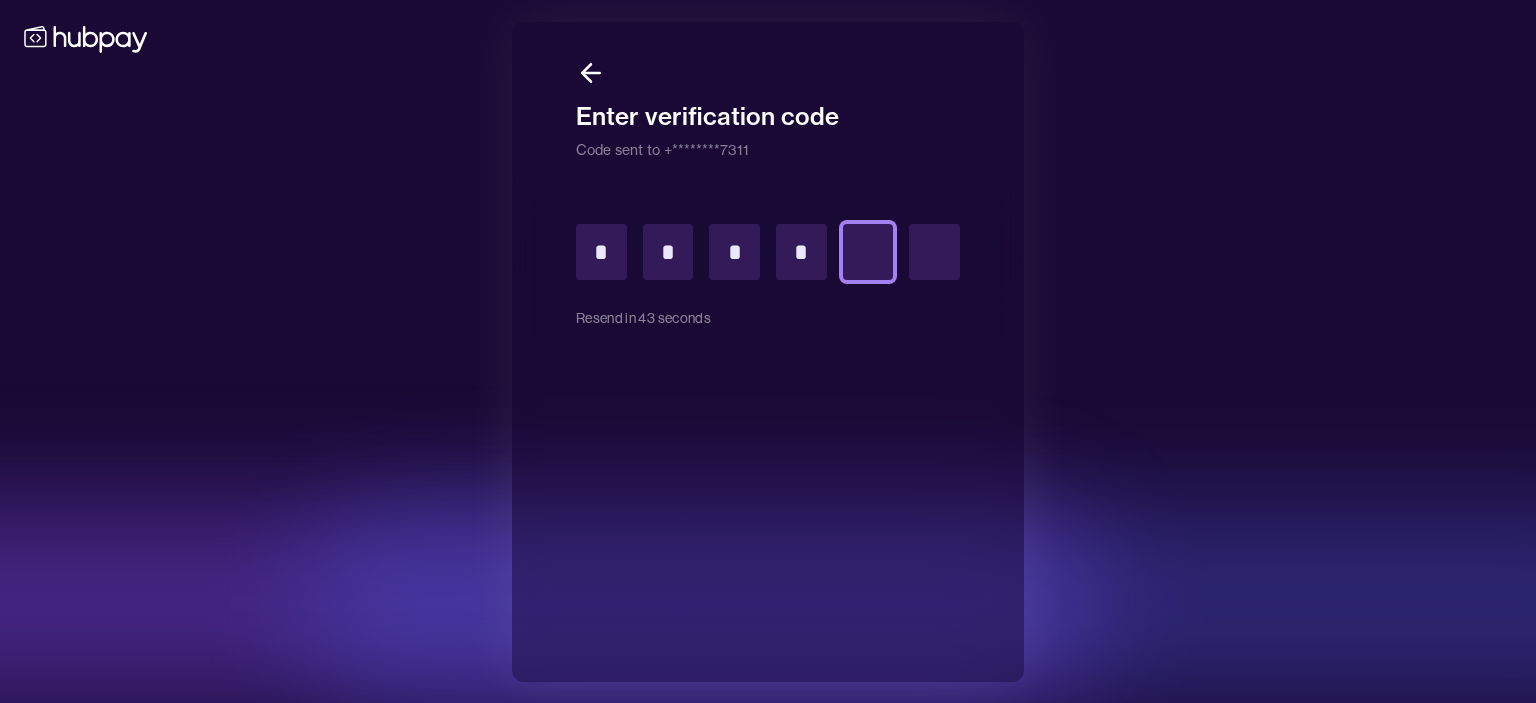 type on "*" 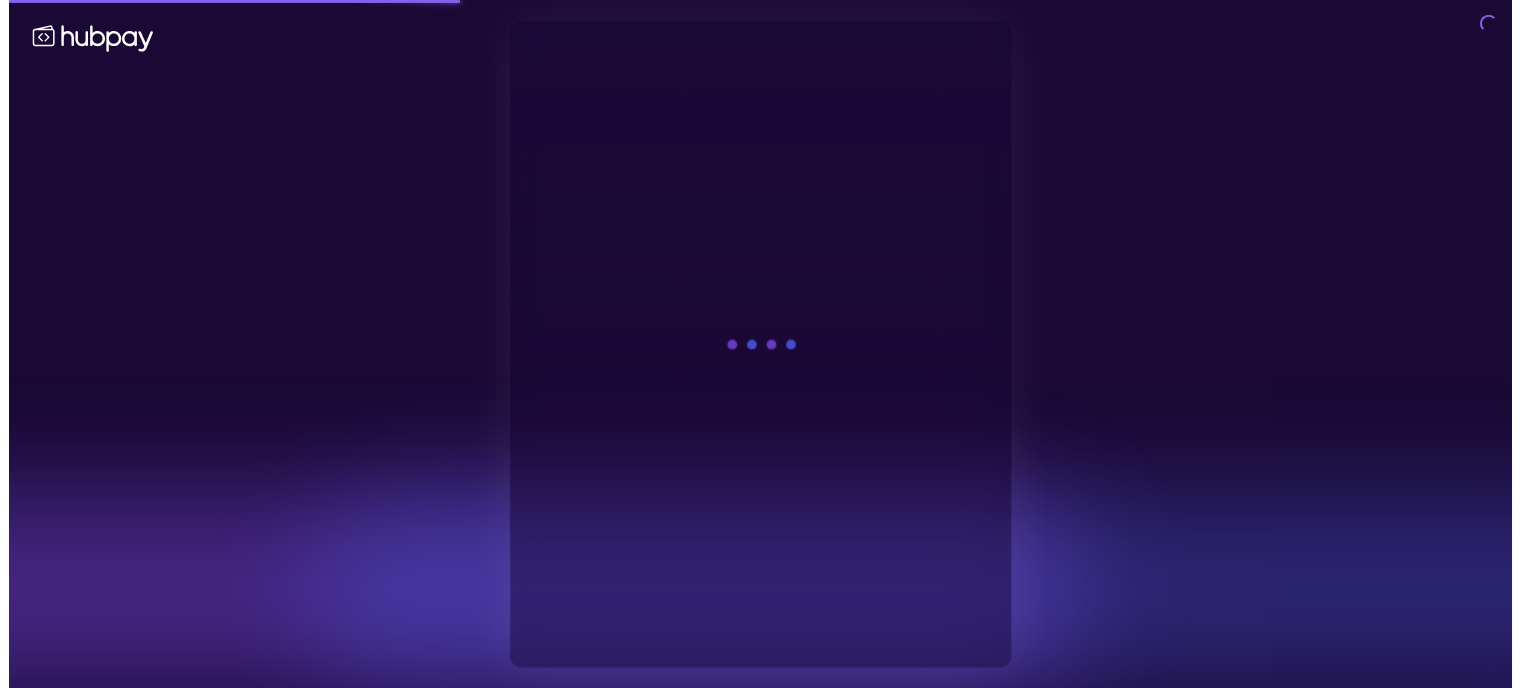 scroll, scrollTop: 0, scrollLeft: 0, axis: both 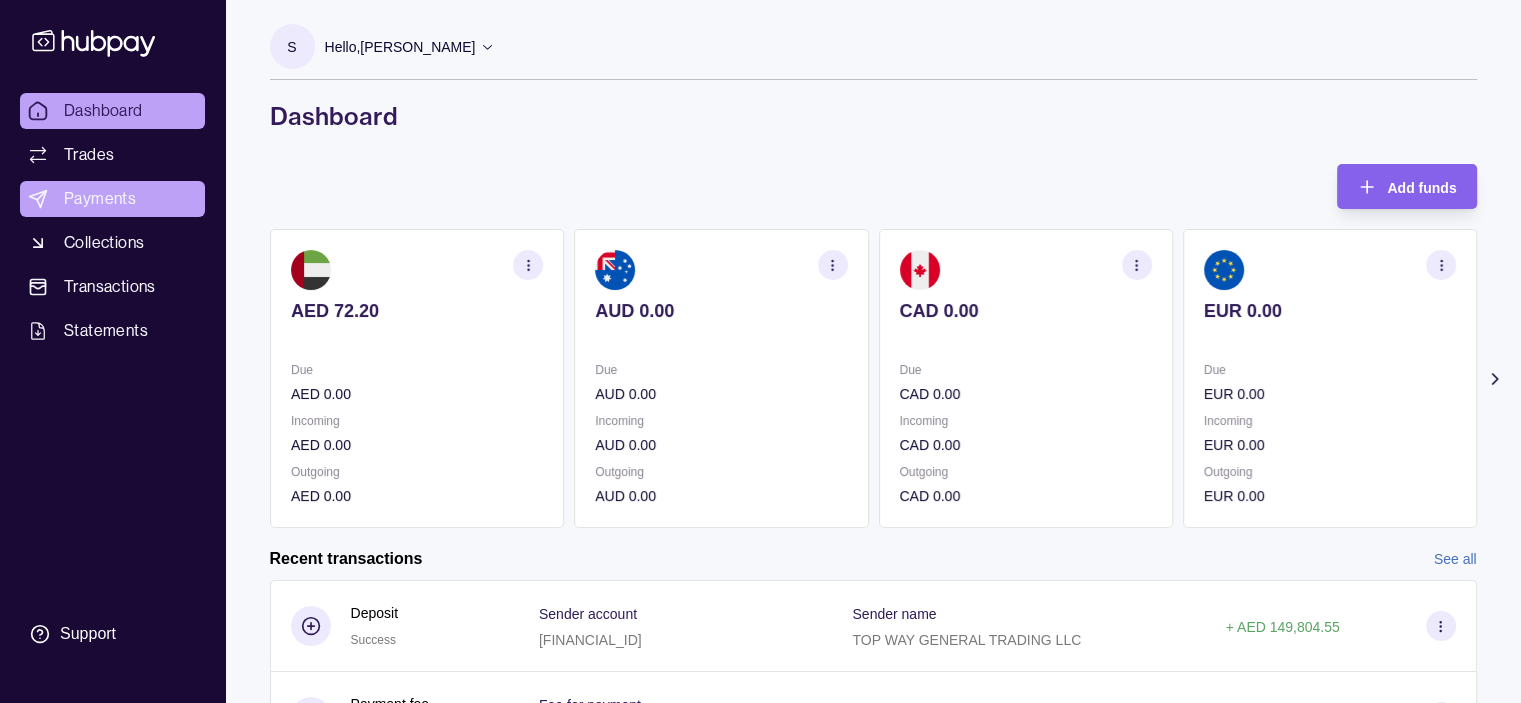 click on "Payments" at bounding box center [100, 199] 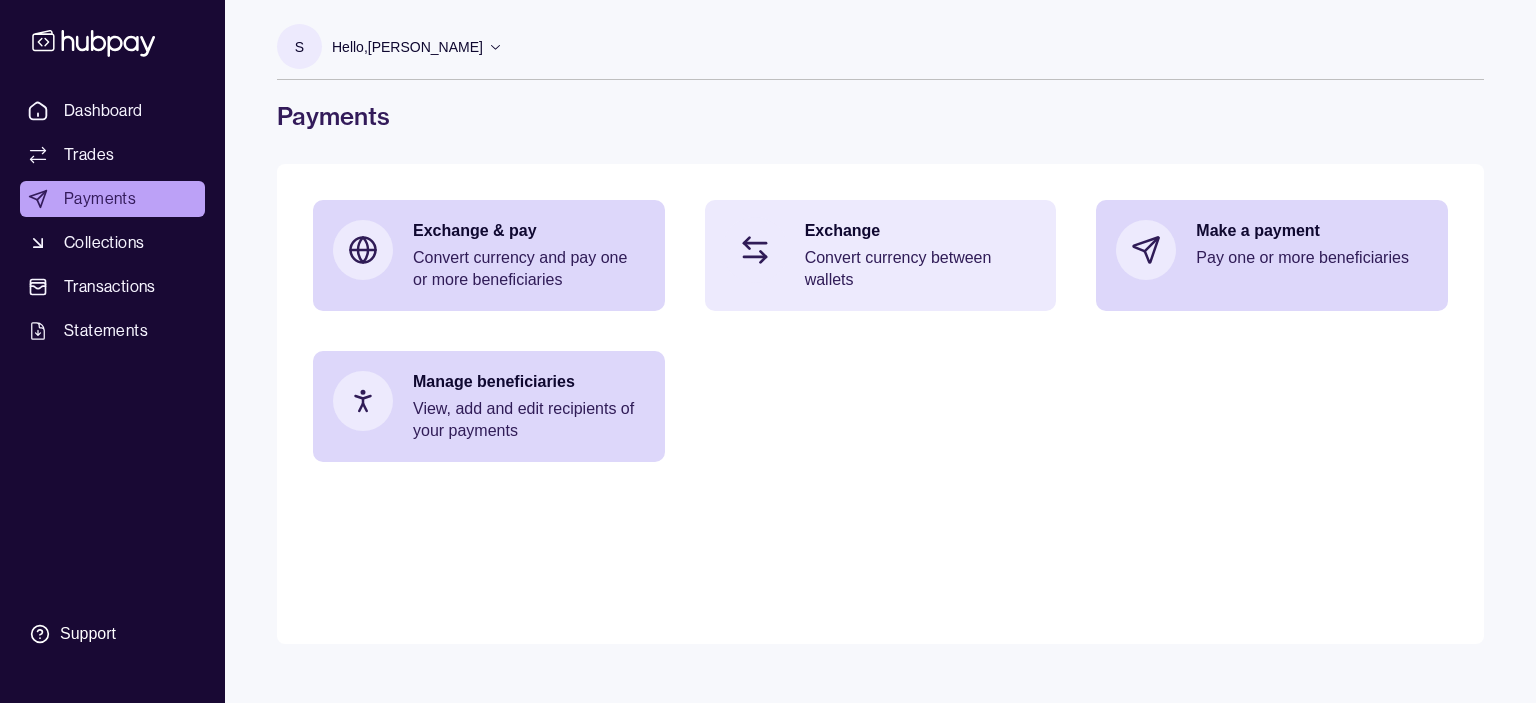 click on "Convert currency between wallets" at bounding box center (921, 269) 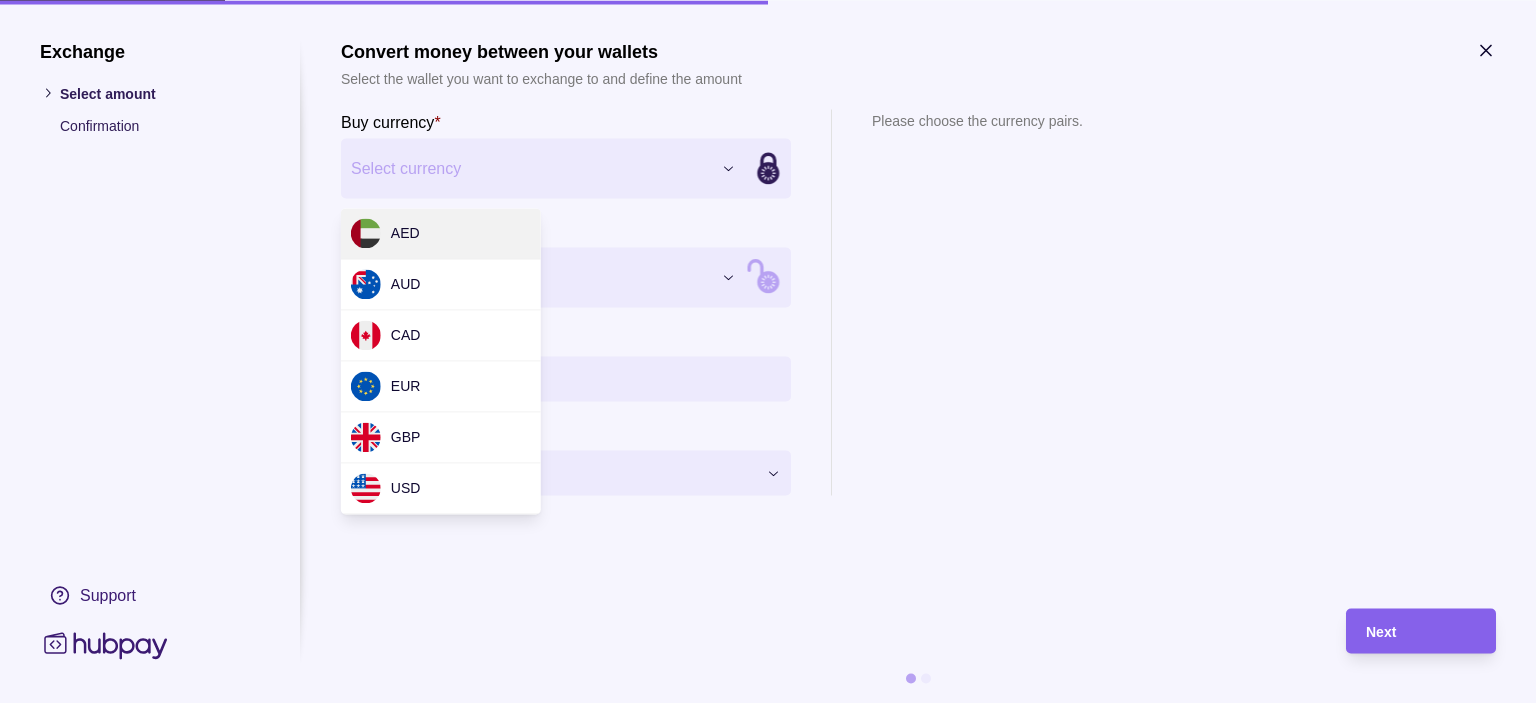 click on "Dashboard Trades Payments Collections Transactions Statements Support S Hello,  [PERSON_NAME] TOP WAY GENERAL TRADING LLC Account Terms and conditions Privacy policy Sign out Payments Exchange & pay Convert currency and pay one or more beneficiaries Exchange Convert currency between wallets Make a payment Pay one or more beneficiaries Manage beneficiaries View, add and edit recipients of your payments Payments | Hubpay Exchange Select amount Confirmation Support Convert money between your wallets Select the wallet you want to exchange to and define the amount Buy currency  * Select currency *** *** *** *** *** *** Sell currency  * Select currency *** *** *** *** *** *** Buy amount  * Settlement Loading… Please choose the currency pairs. Next AED AUD CAD EUR GBP USD" at bounding box center [768, 351] 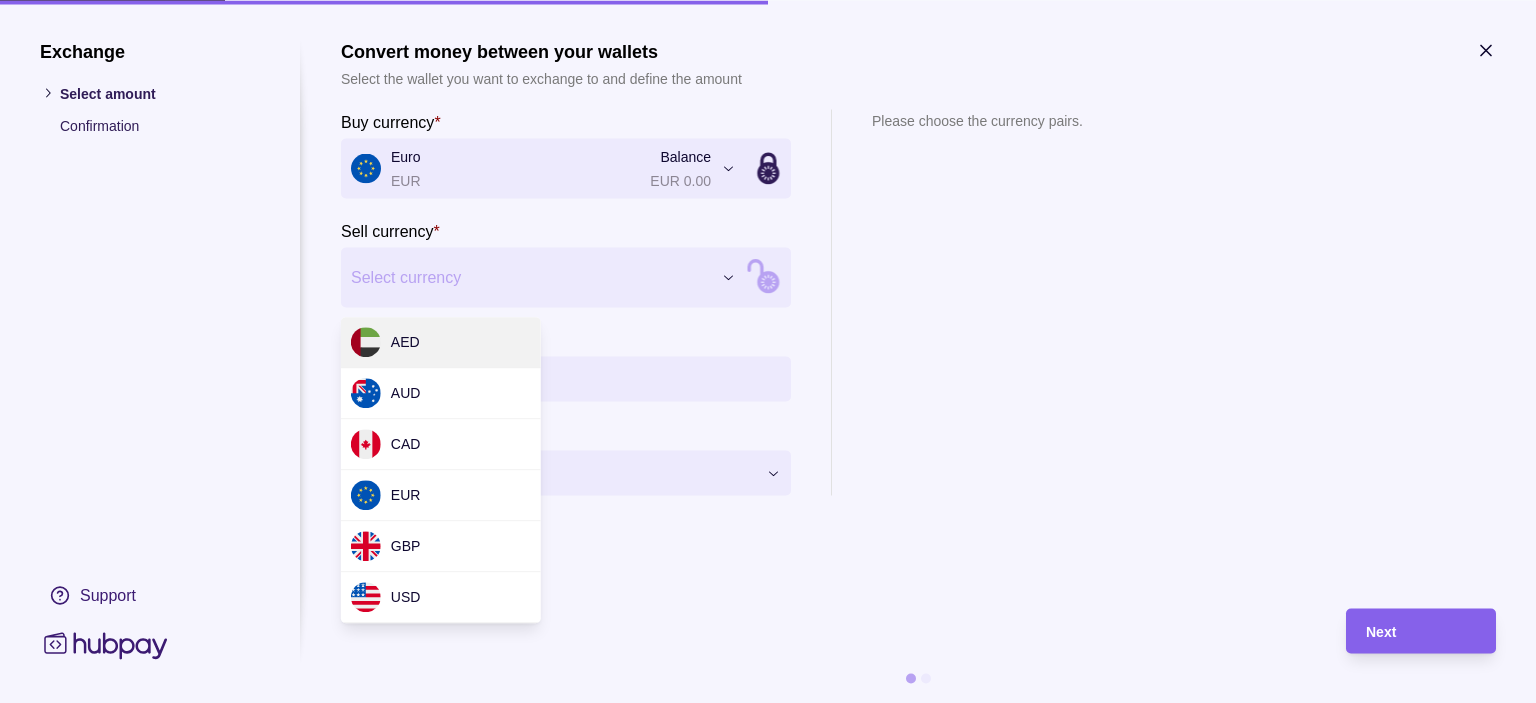 click on "Dashboard Trades Payments Collections Transactions Statements Support S Hello,  [PERSON_NAME] TOP WAY GENERAL TRADING LLC Account Terms and conditions Privacy policy Sign out Payments Exchange & pay Convert currency and pay one or more beneficiaries Exchange Convert currency between wallets Make a payment Pay one or more beneficiaries Manage beneficiaries View, add and edit recipients of your payments Payments | Hubpay Exchange Select amount Confirmation Support Convert money between your wallets Select the wallet you want to exchange to and define the amount Buy currency  * Euro EUR Balance EUR 0.00 *** *** *** *** *** *** Sell currency  * Select currency *** *** *** *** *** *** Buy amount  * Settlement Loading… Please choose the currency pairs. Next AED AUD CAD EUR GBP USD" at bounding box center [768, 351] 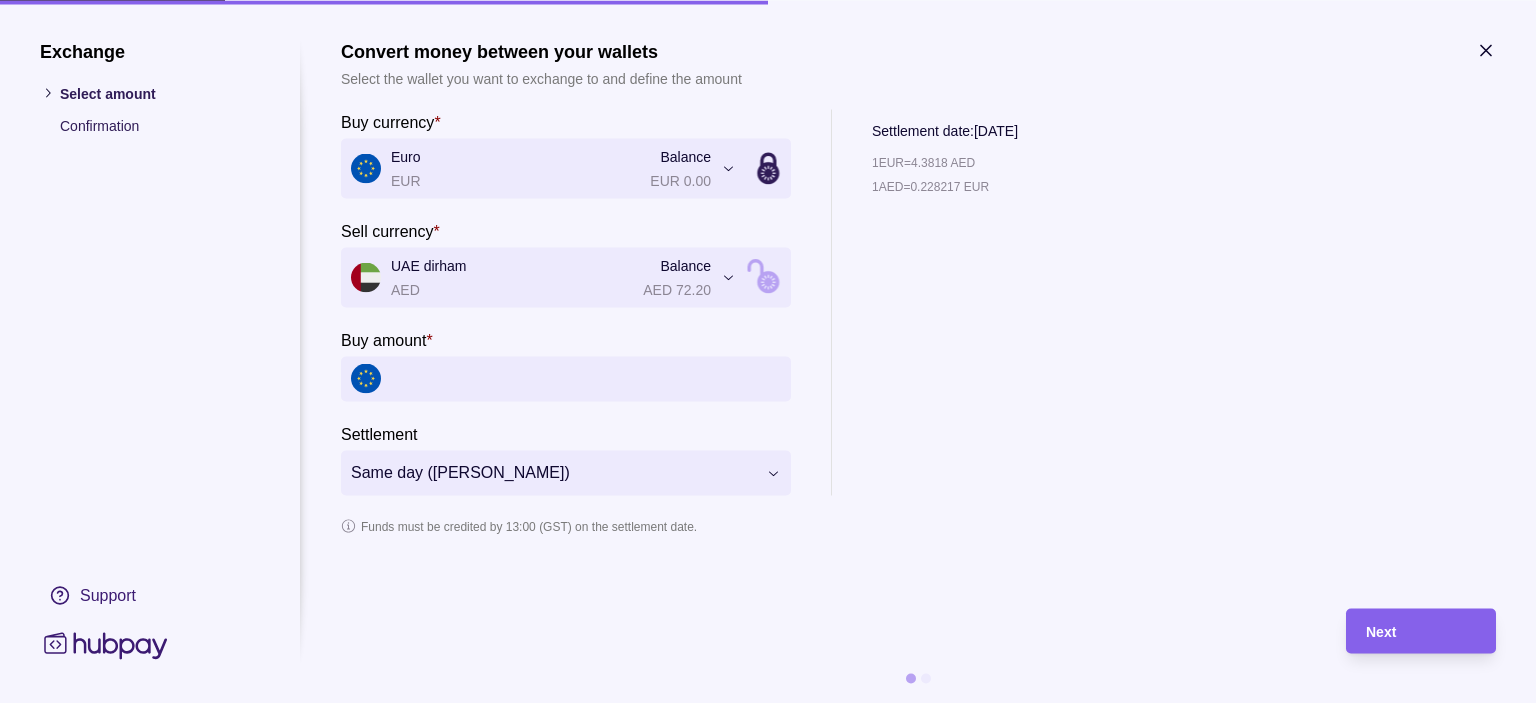 click 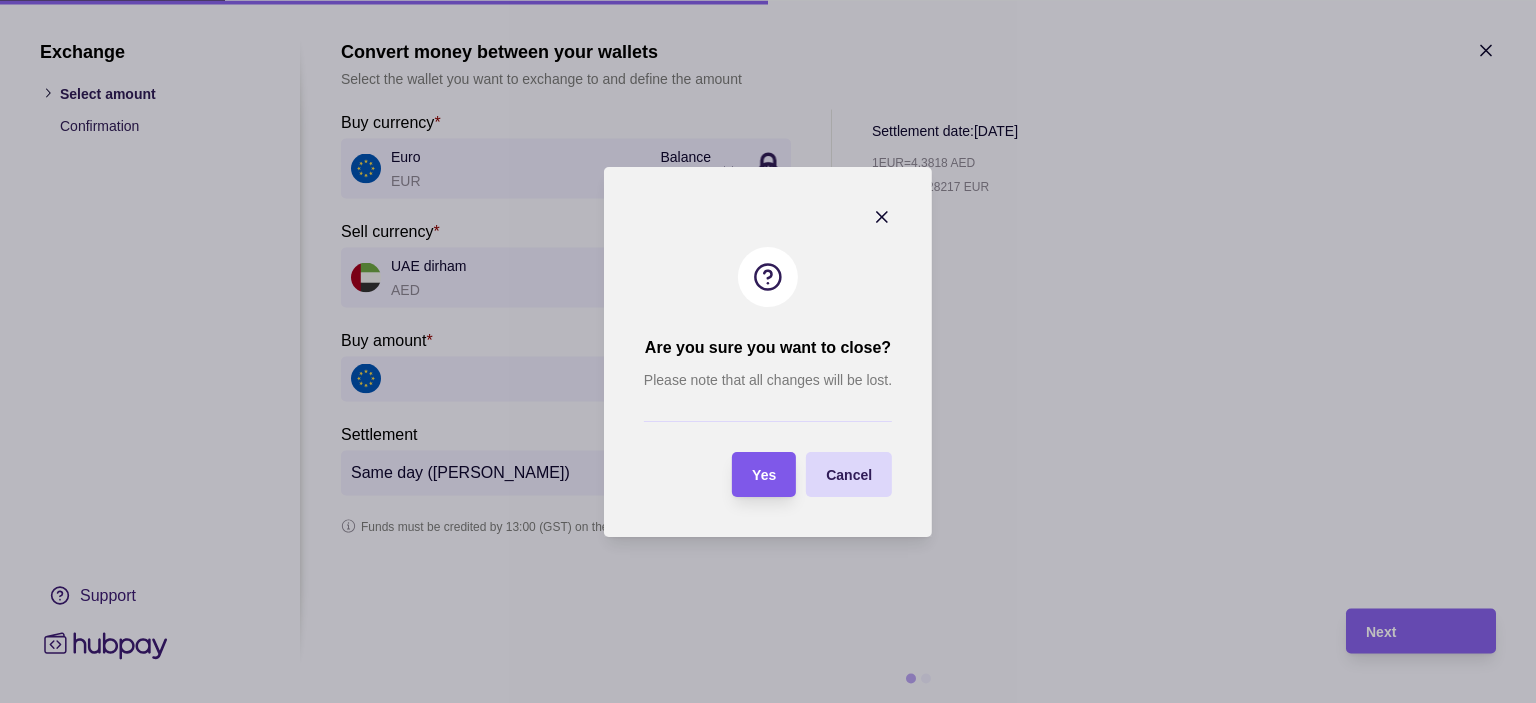 click on "Yes" at bounding box center (764, 475) 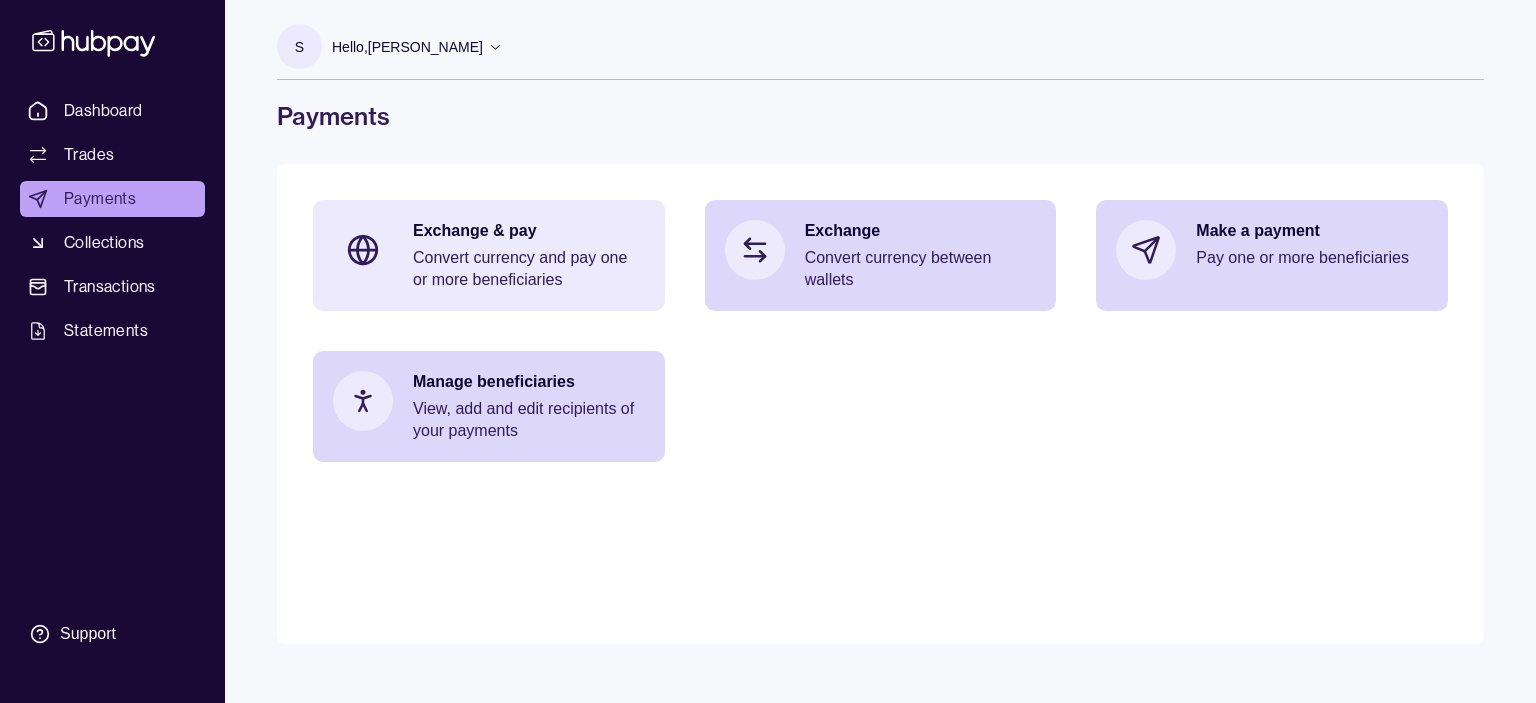 click on "Convert currency and pay one or more beneficiaries" at bounding box center [529, 269] 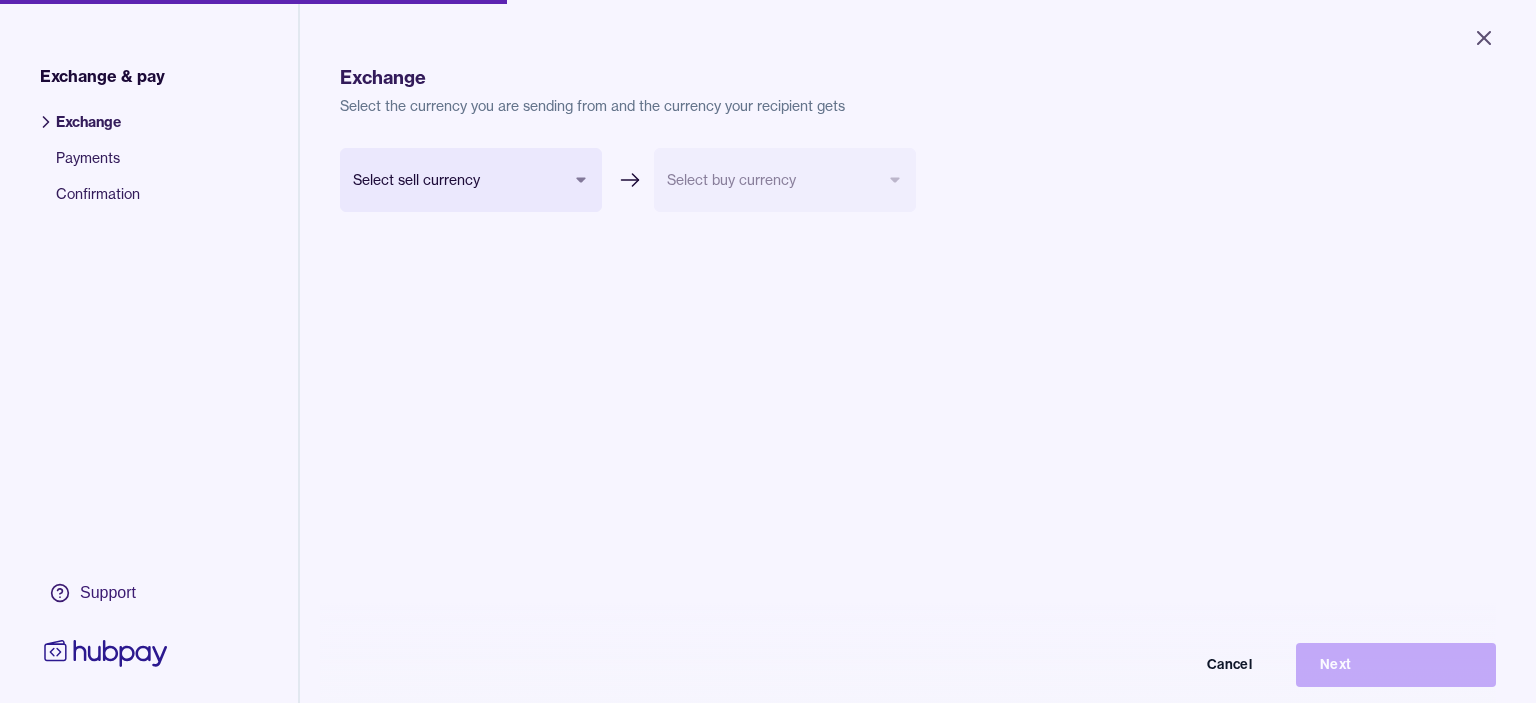 click on "Close Exchange & pay Exchange Payments Confirmation Support Exchange Select the currency you are sending from and the currency your recipient gets Select sell currency *** *** *** *** *** *** Select buy currency Cancel Next Exchange & pay | Hubpay" at bounding box center [768, 351] 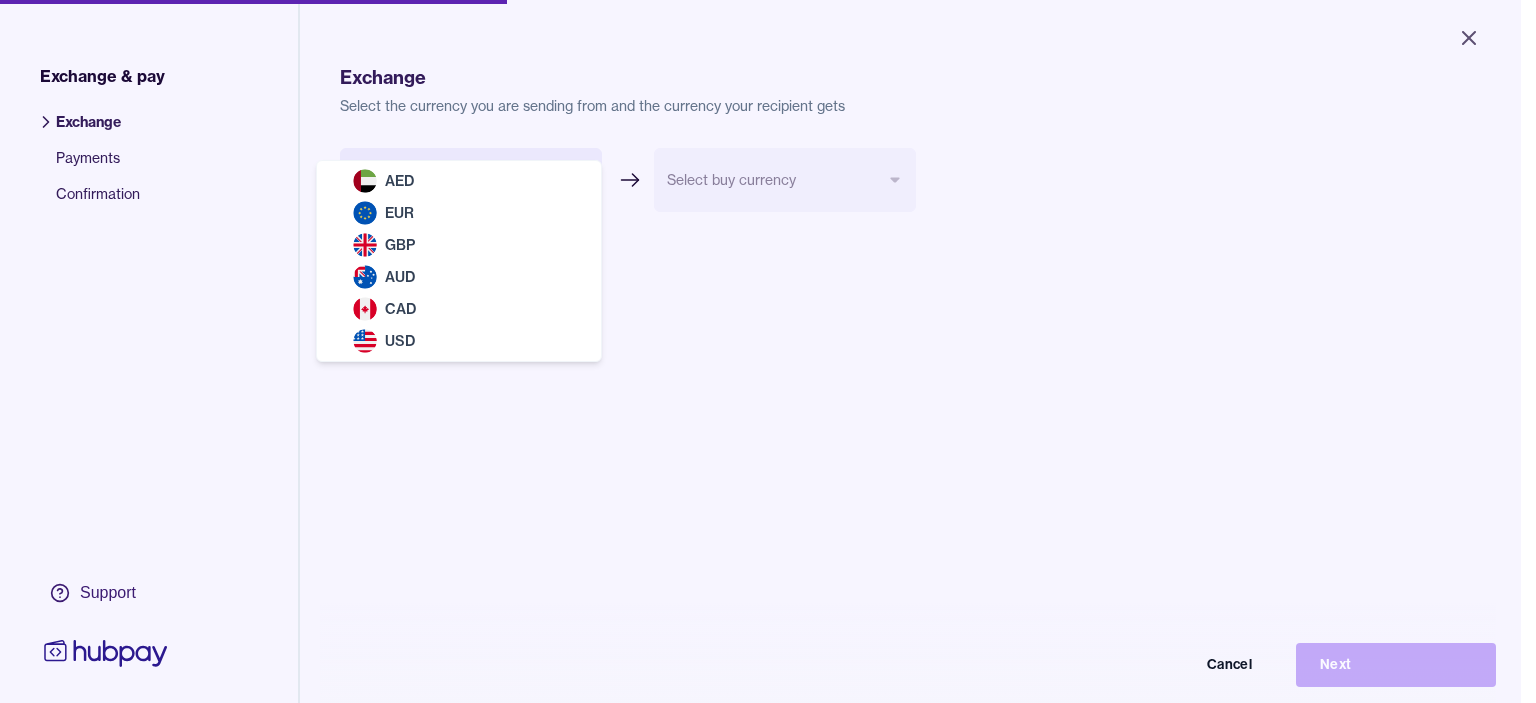 select on "***" 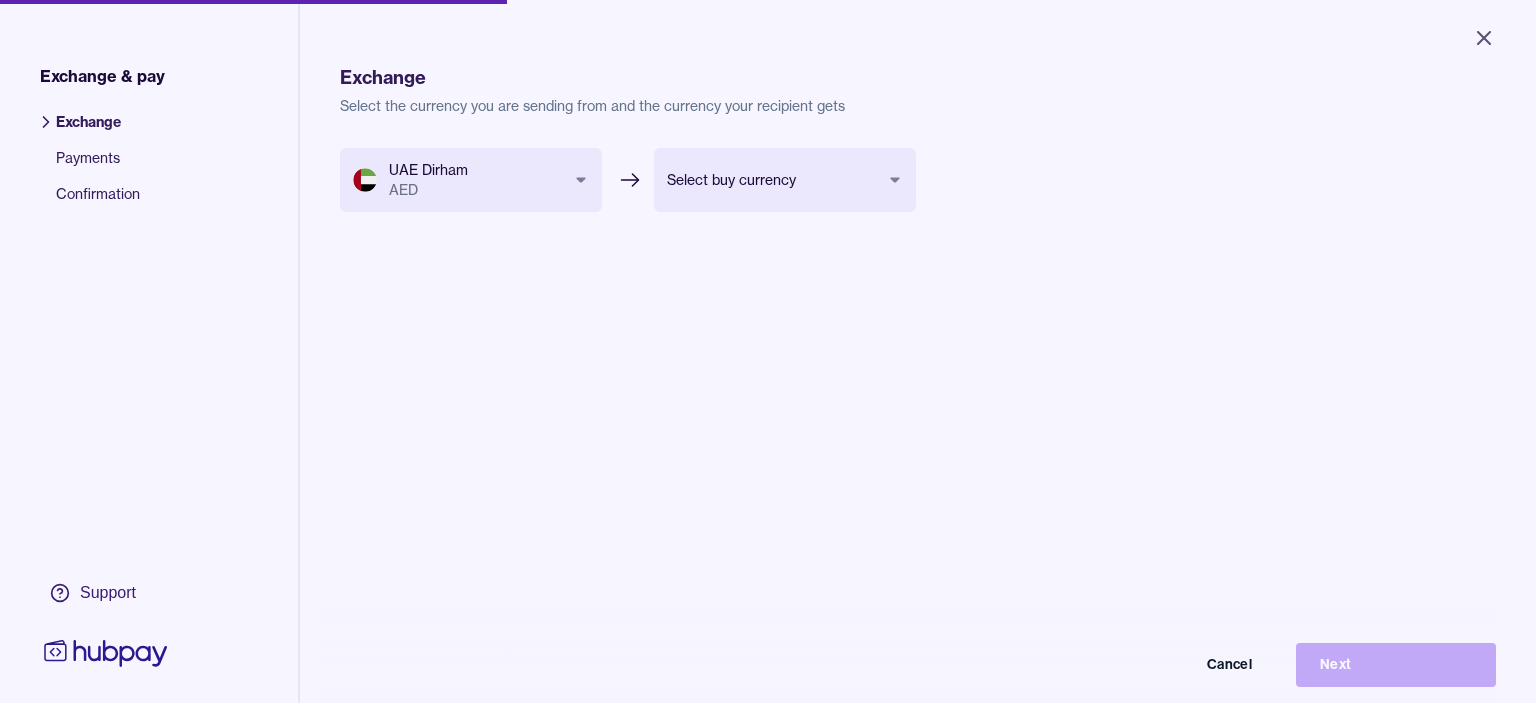 click on "Close Exchange & pay Exchange Payments Confirmation Support Exchange Select the currency you are sending from and the currency your recipient gets UAE Dirham AED *** *** *** *** *** *** Select buy currency *** *** *** *** *** Cancel Next Exchange & pay | Hubpay" at bounding box center [768, 351] 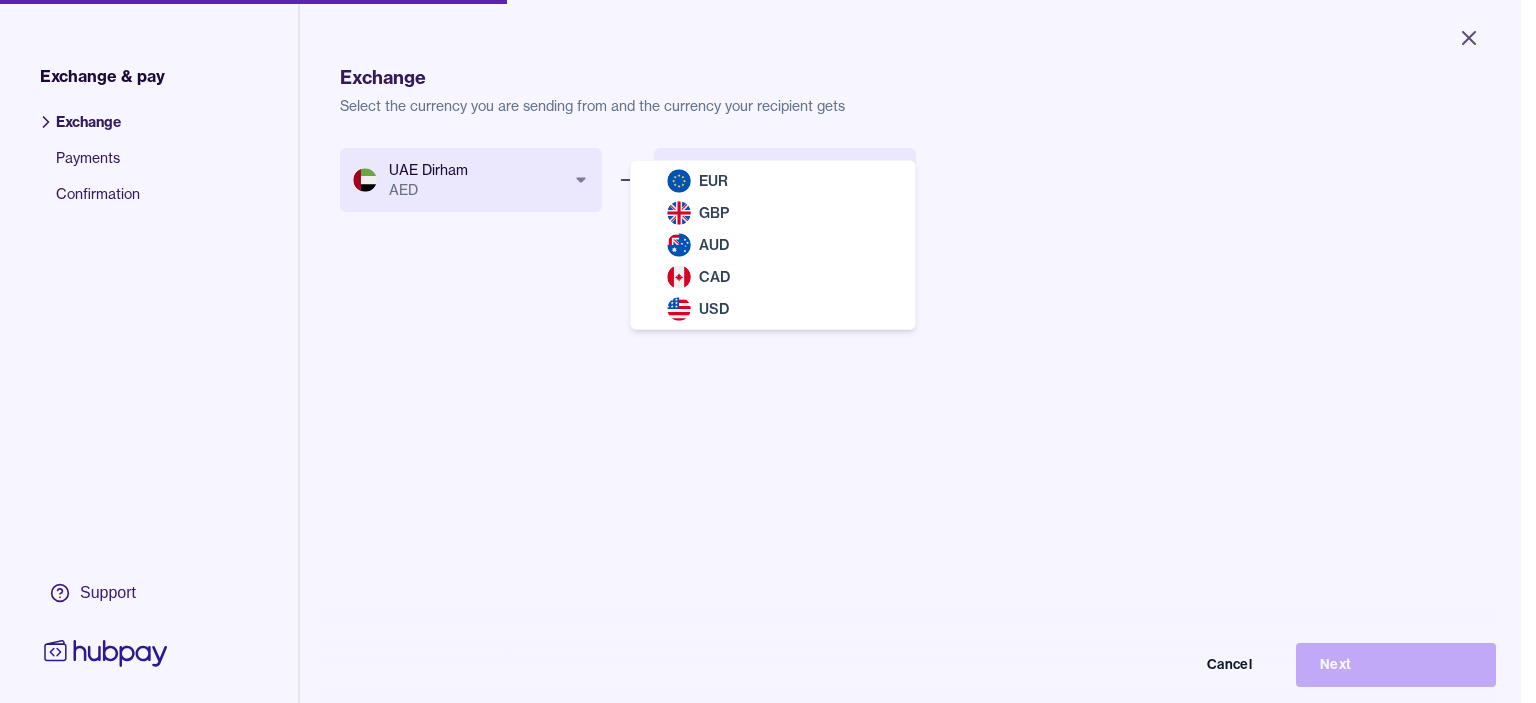 select on "***" 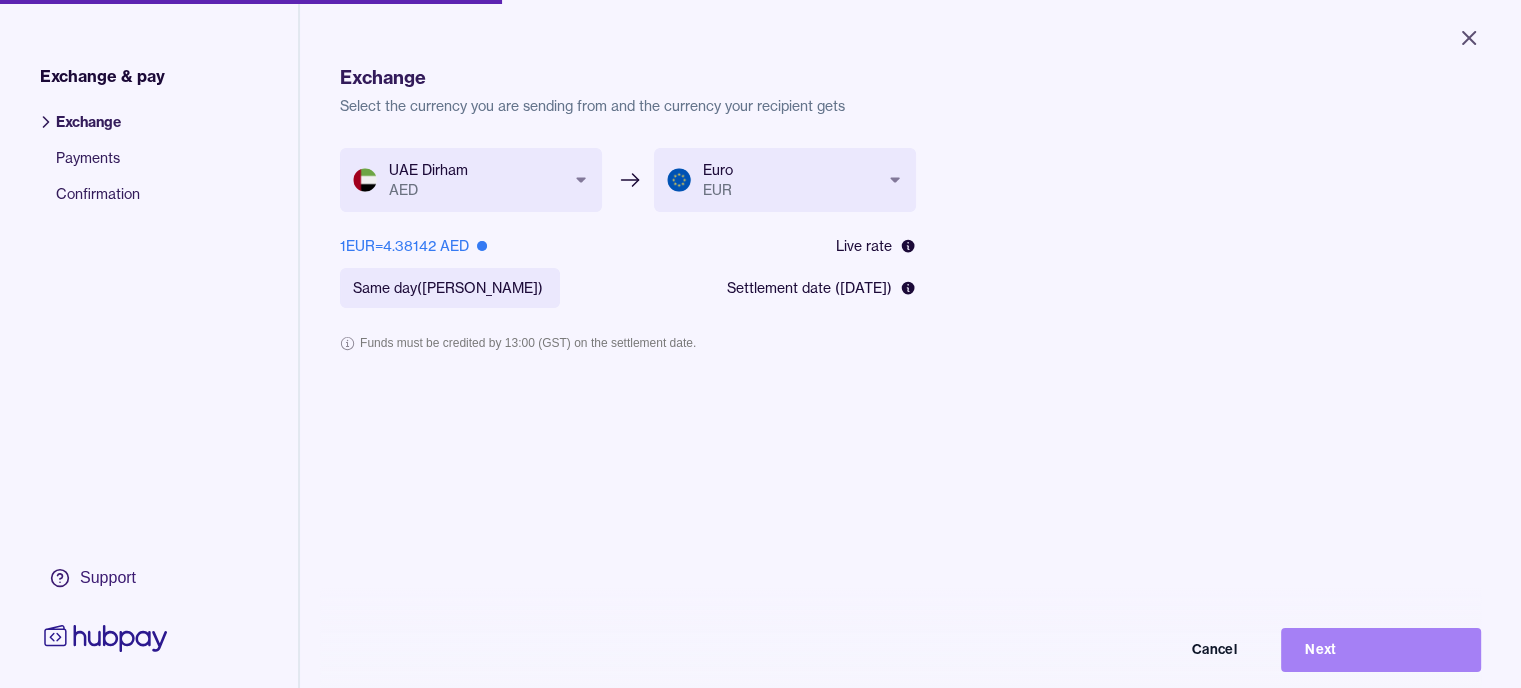 click on "Next" at bounding box center (1381, 650) 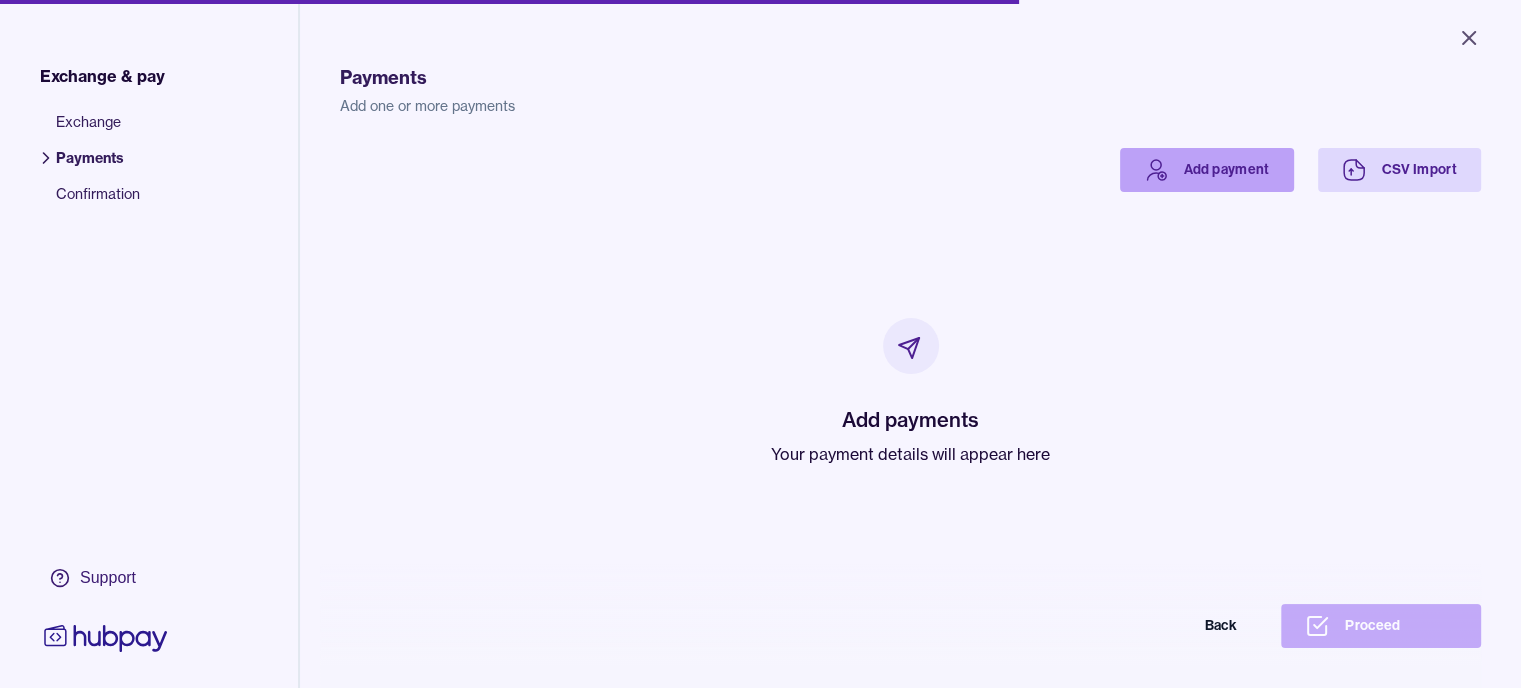 click on "Add payment" at bounding box center (1207, 170) 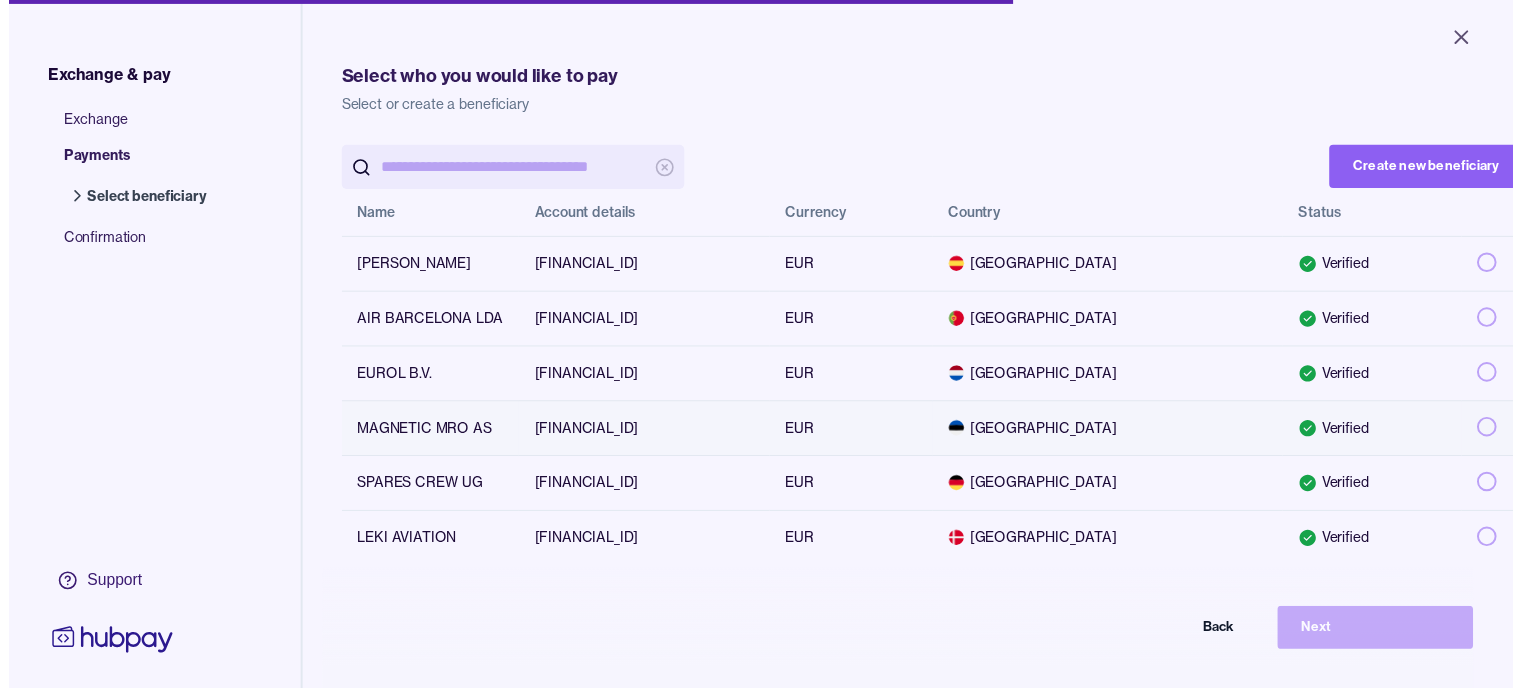 scroll, scrollTop: 0, scrollLeft: 0, axis: both 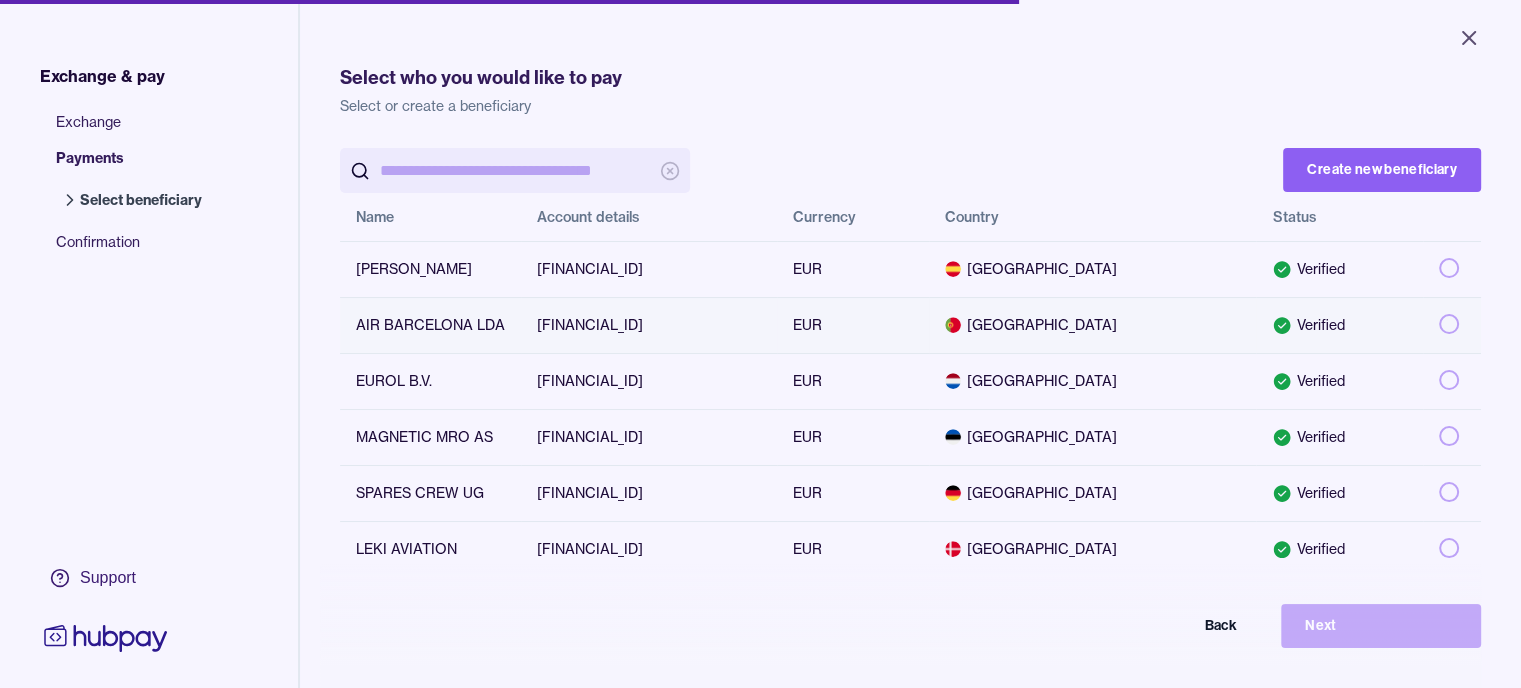 click at bounding box center [1449, 324] 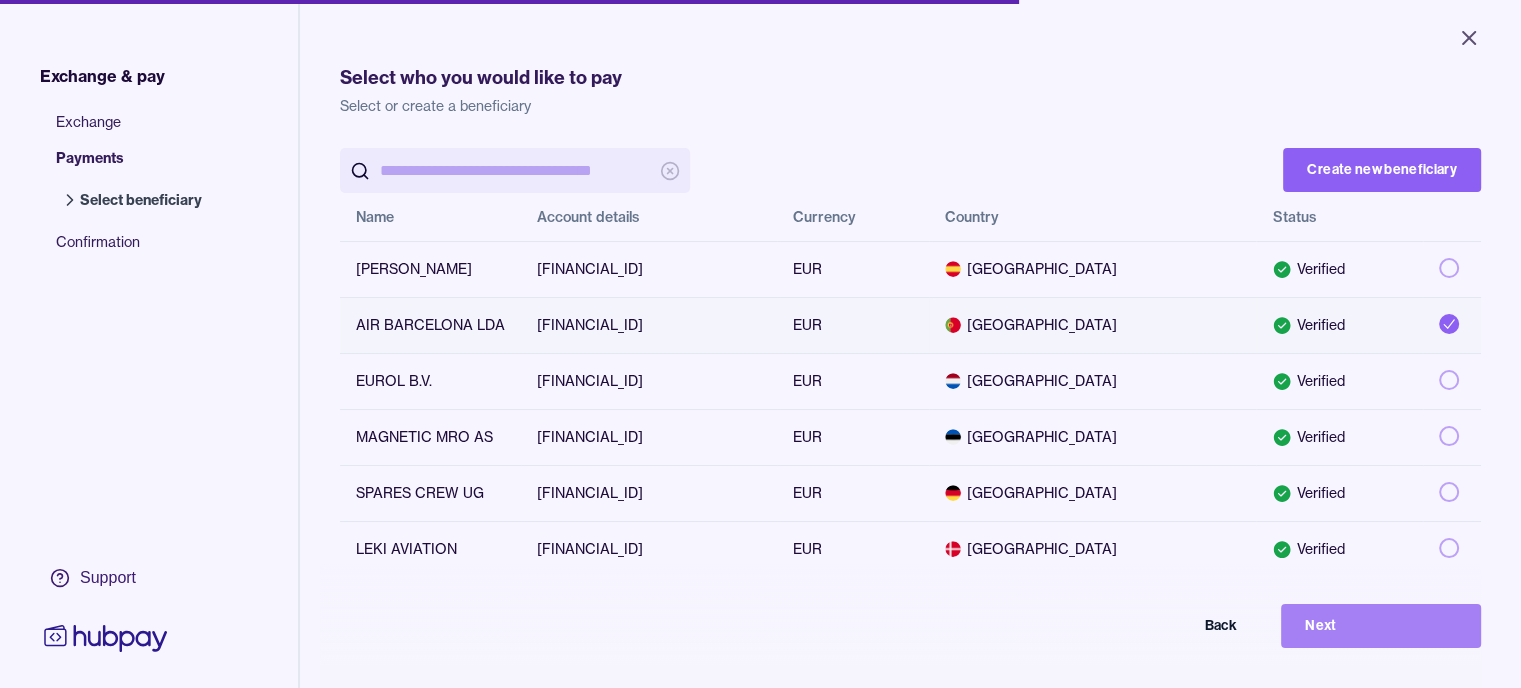 click on "Next" at bounding box center (1381, 626) 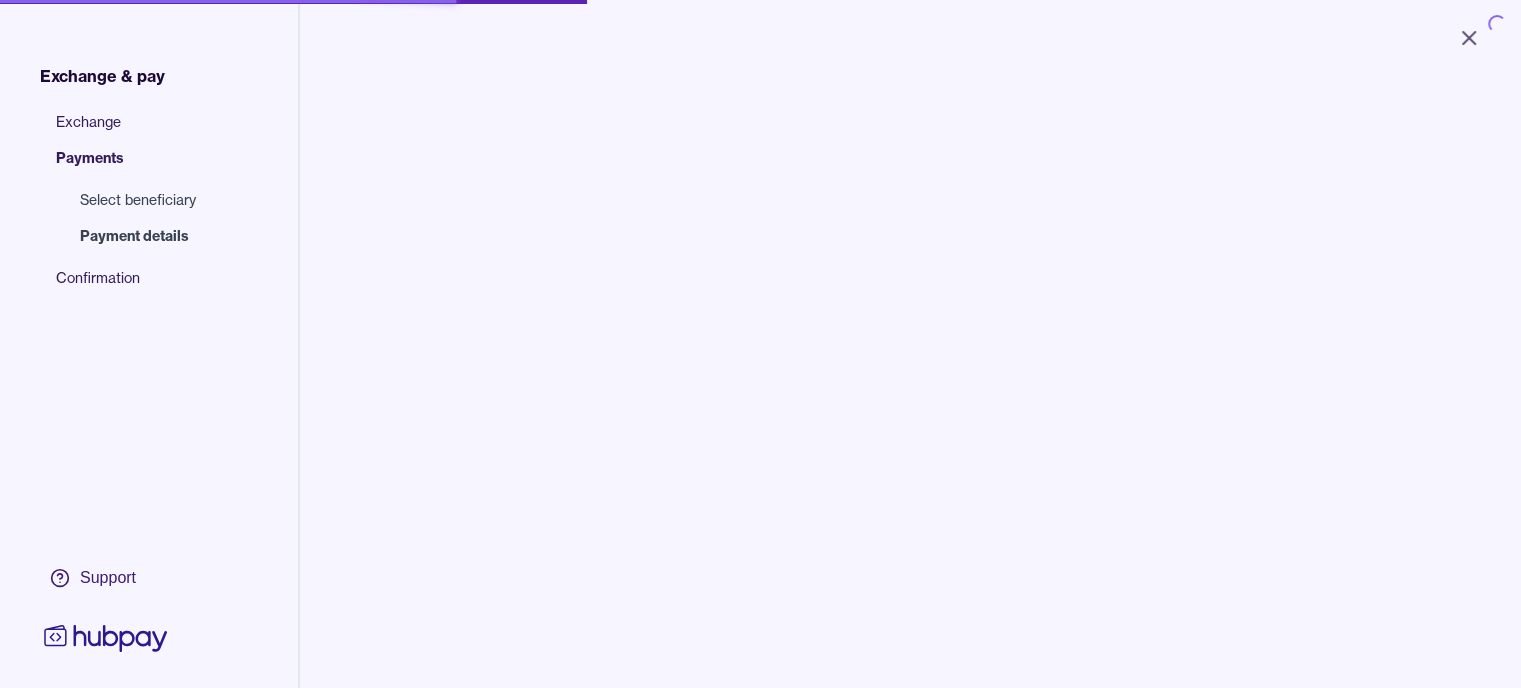 scroll, scrollTop: 0, scrollLeft: 0, axis: both 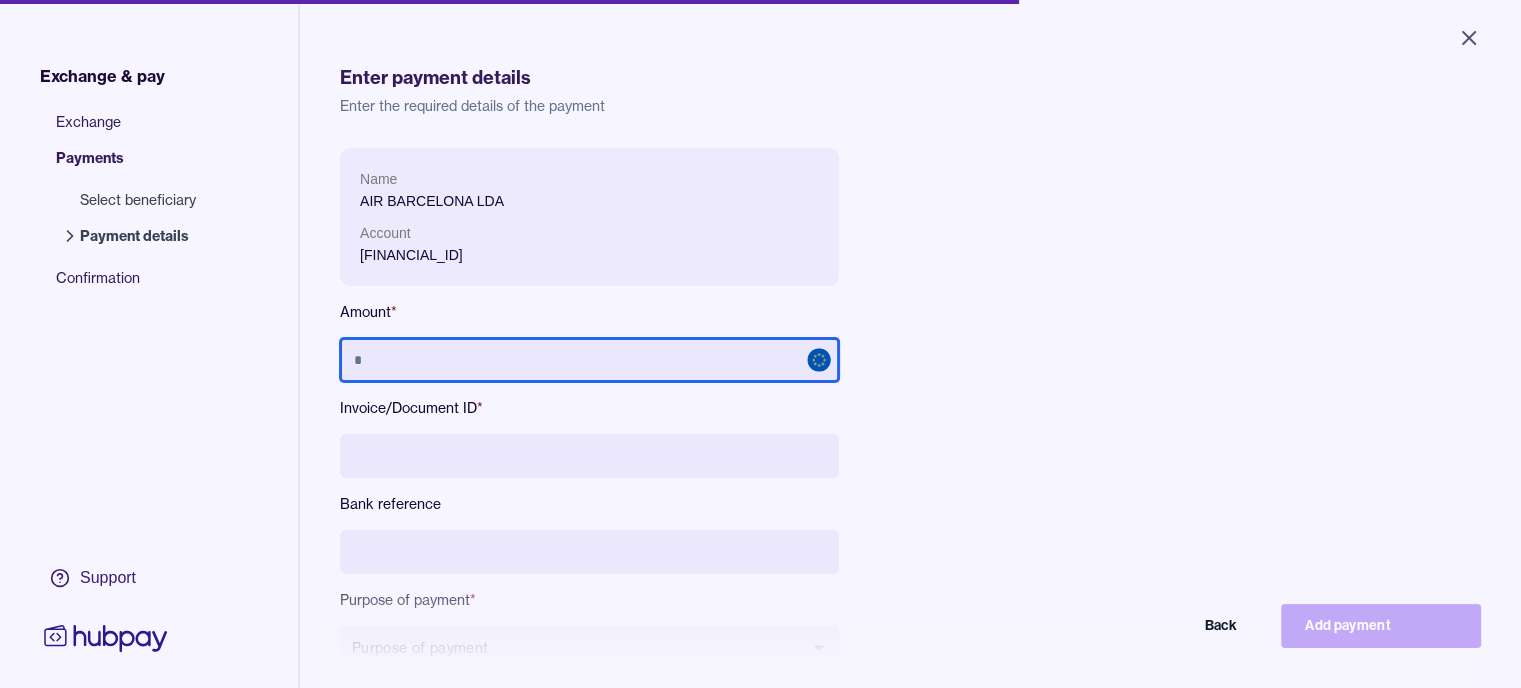 click at bounding box center (589, 360) 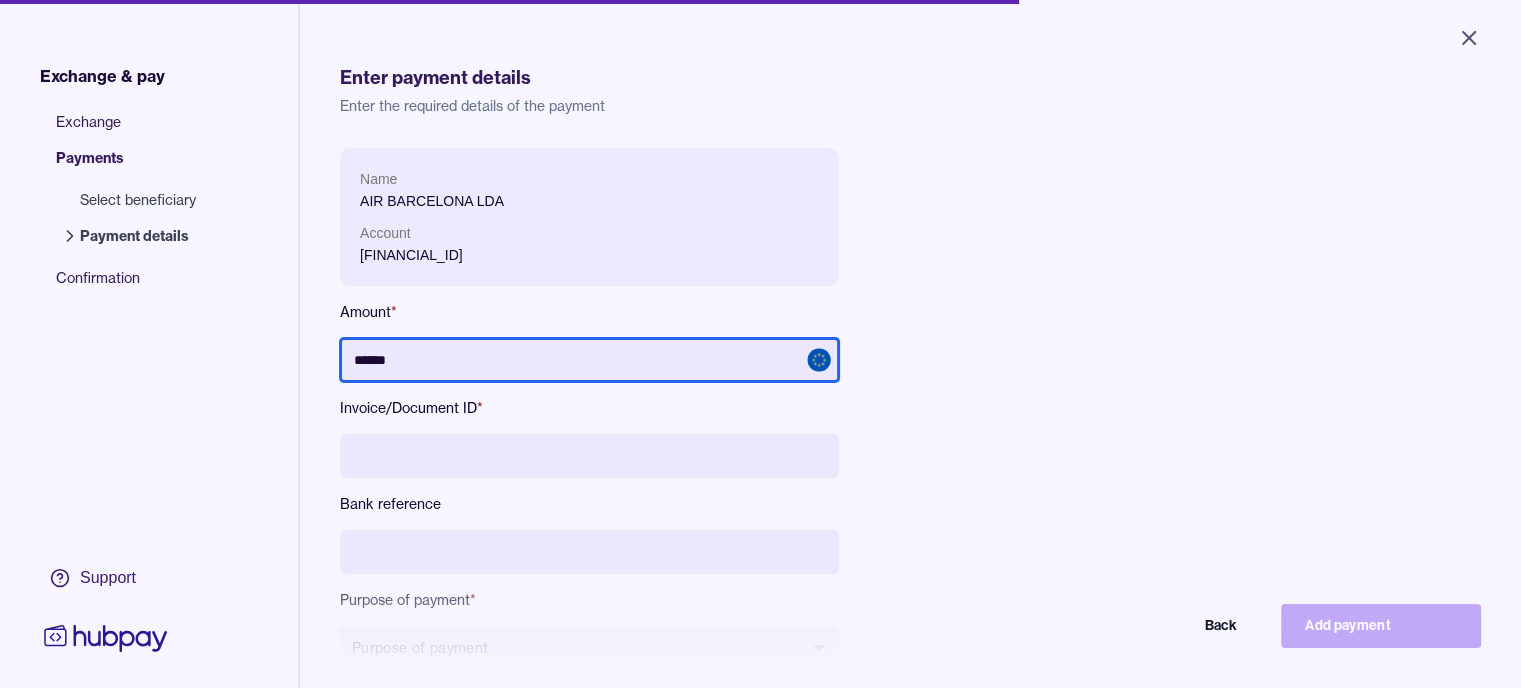 type on "******" 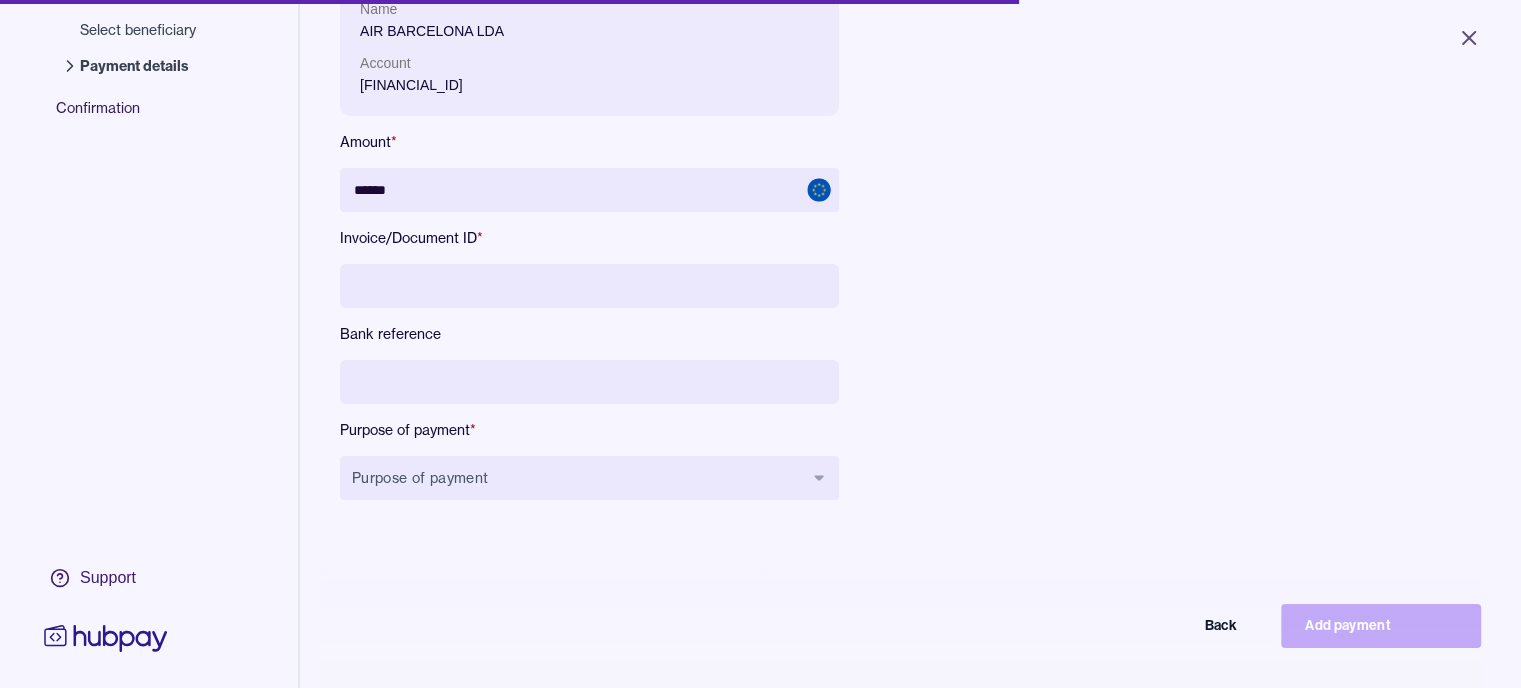 scroll, scrollTop: 200, scrollLeft: 0, axis: vertical 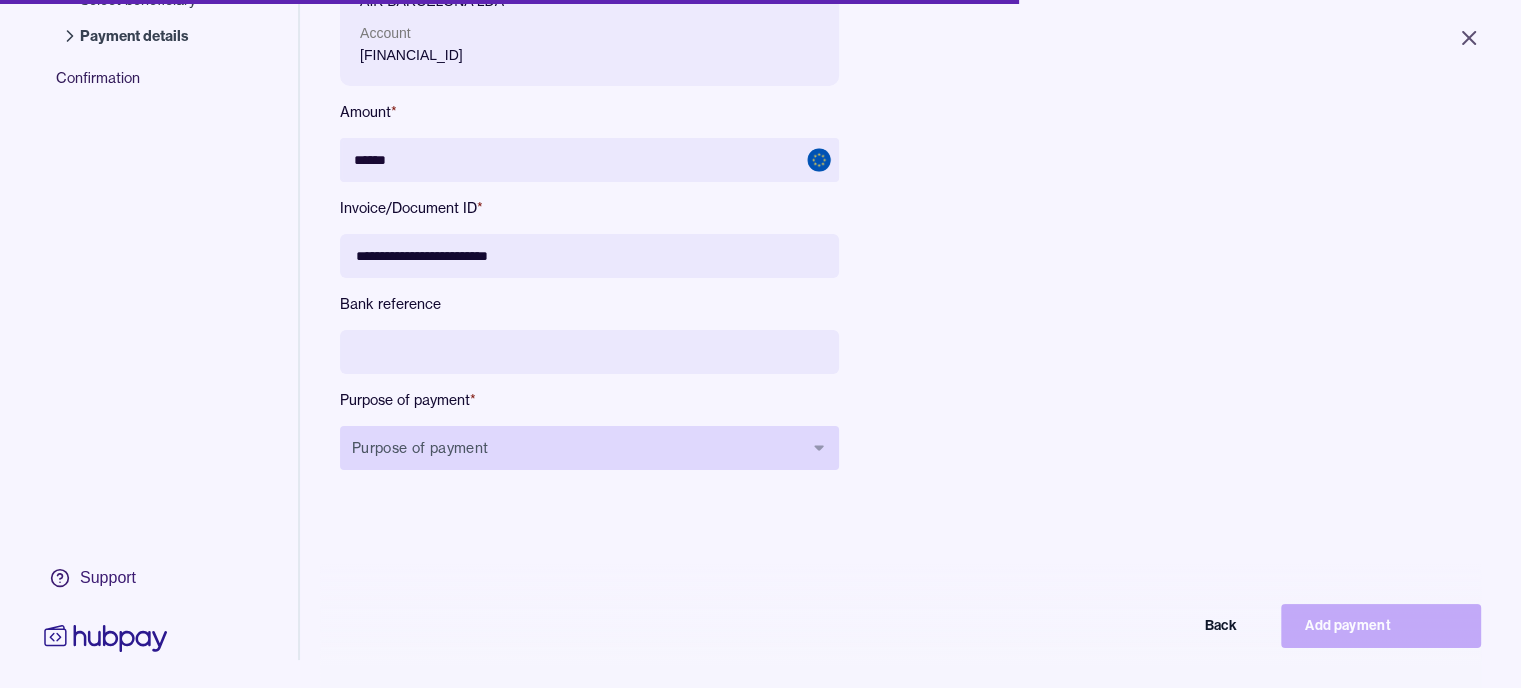 type on "**********" 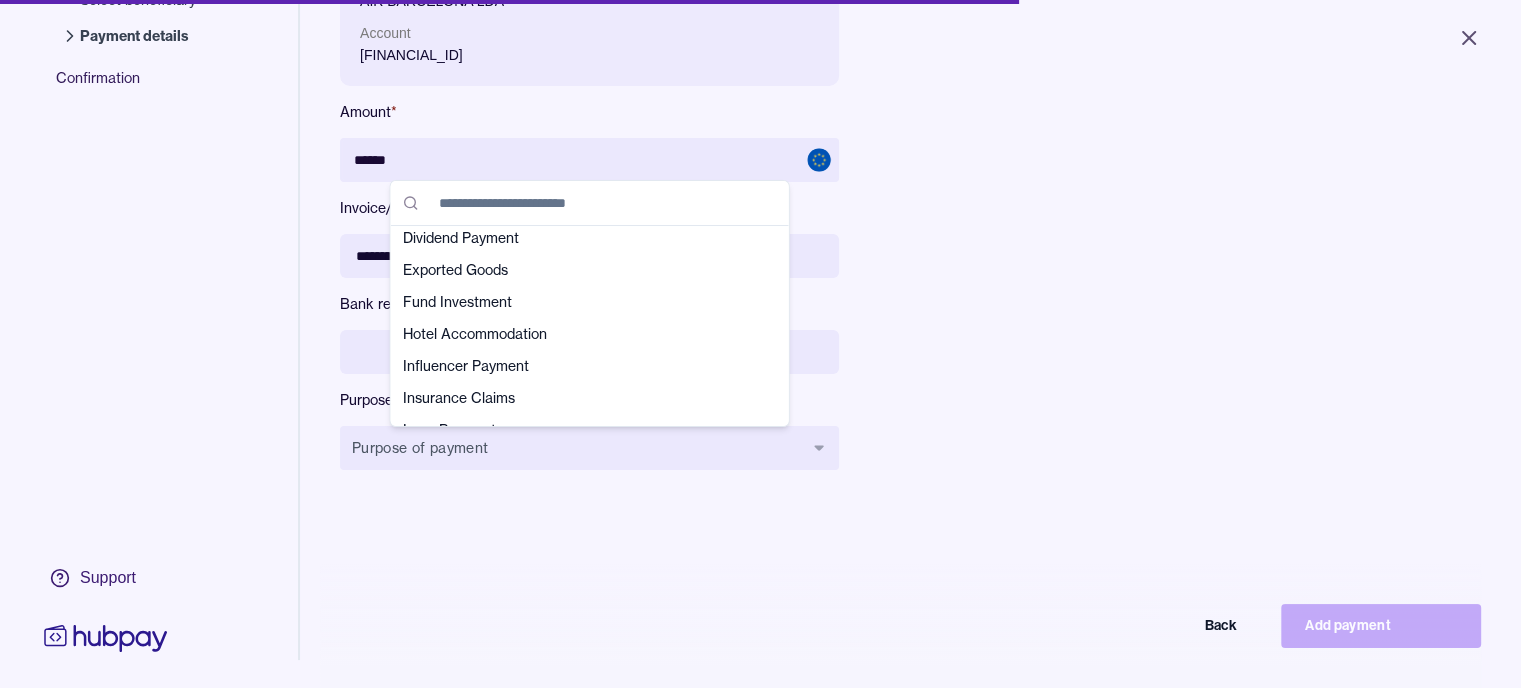 scroll, scrollTop: 300, scrollLeft: 0, axis: vertical 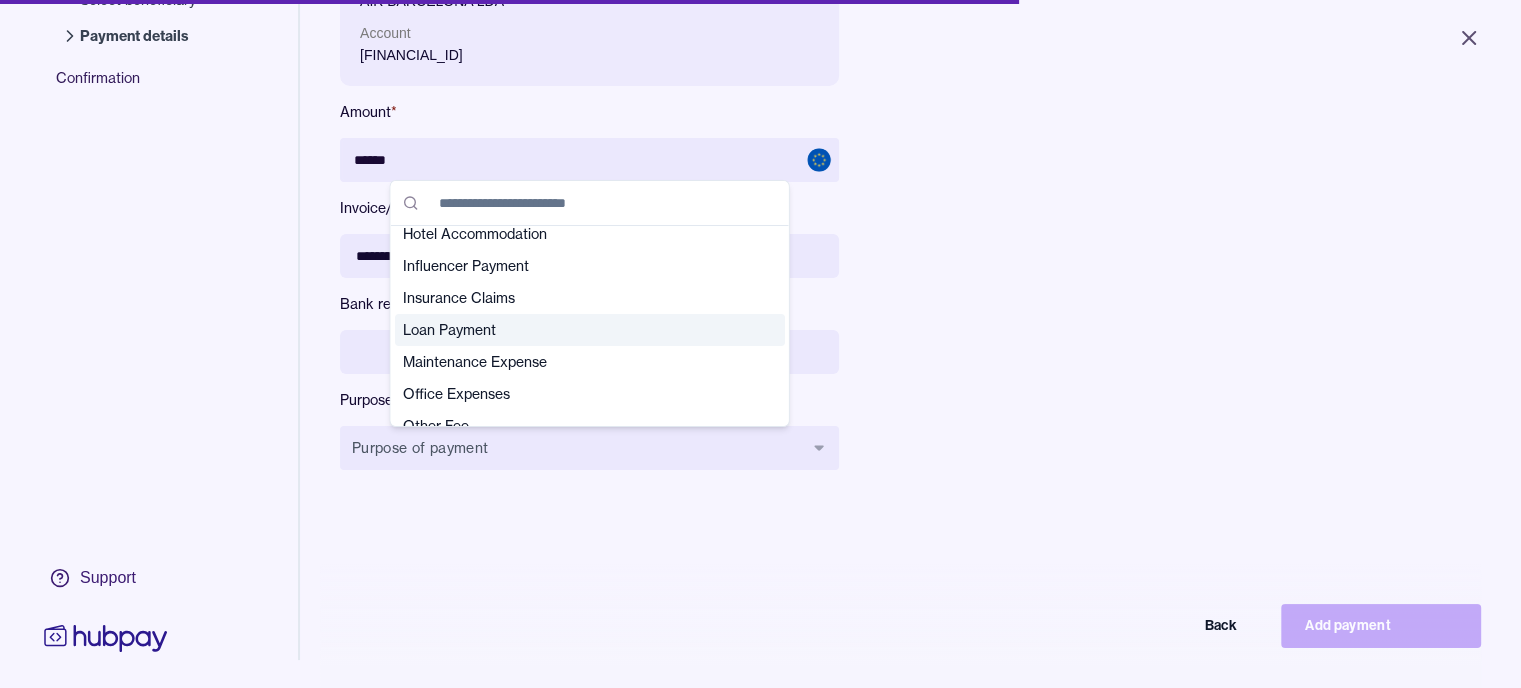 click on "Loan Payment" at bounding box center [578, 330] 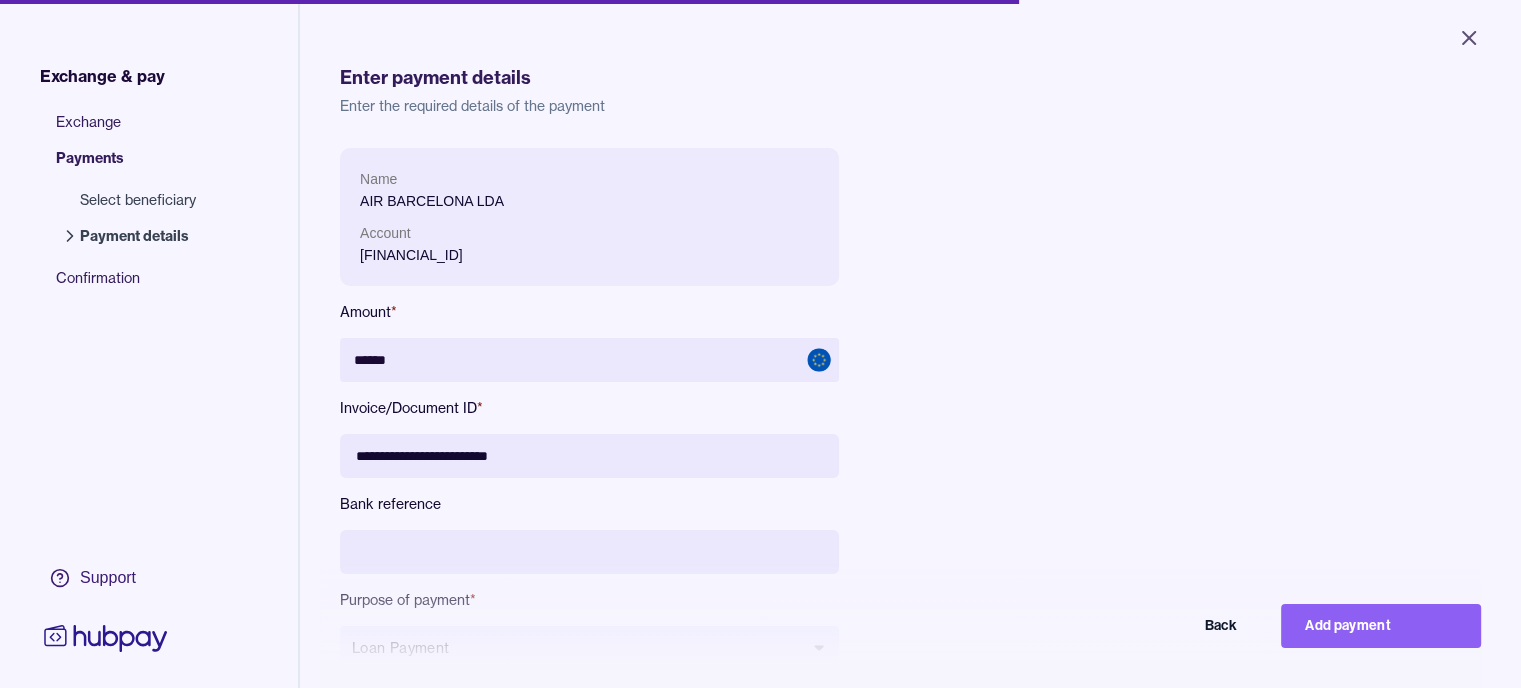 scroll, scrollTop: 283, scrollLeft: 0, axis: vertical 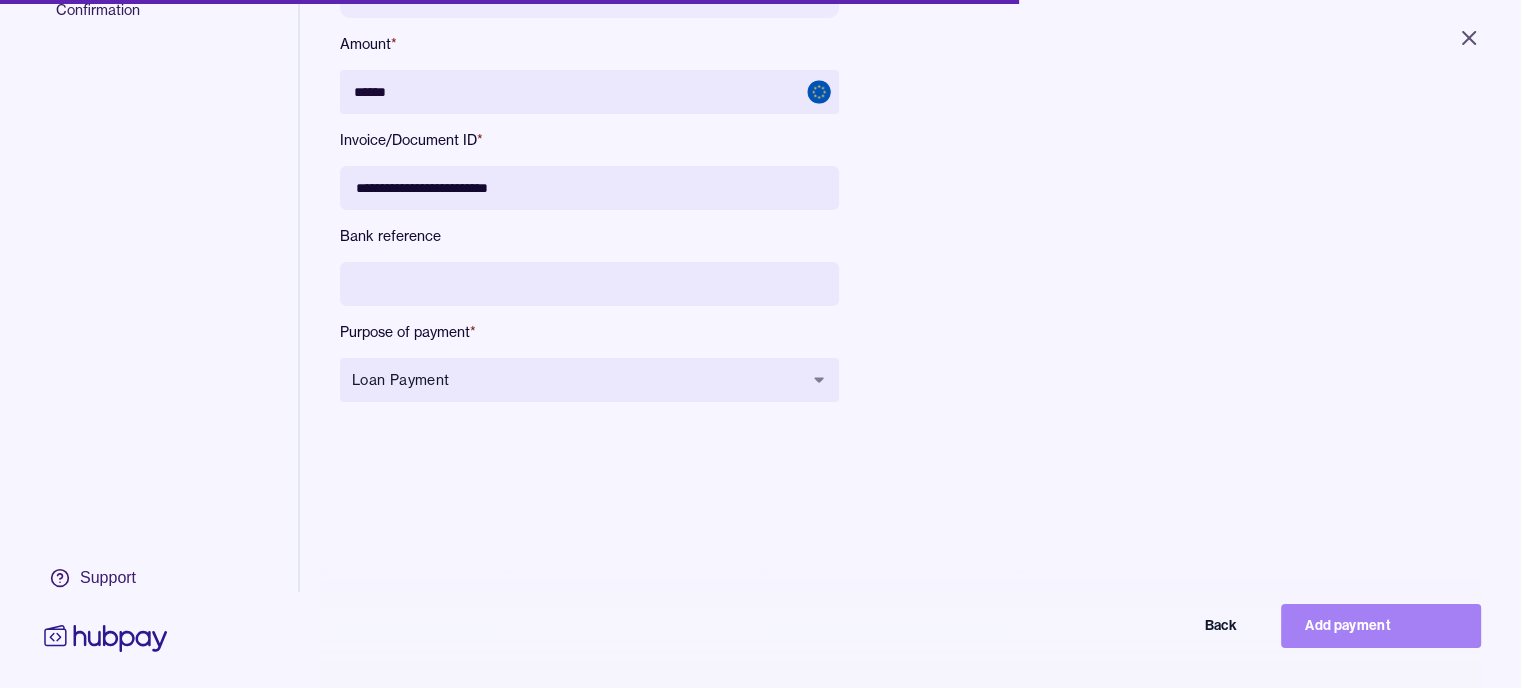 click on "Add payment" at bounding box center (1381, 626) 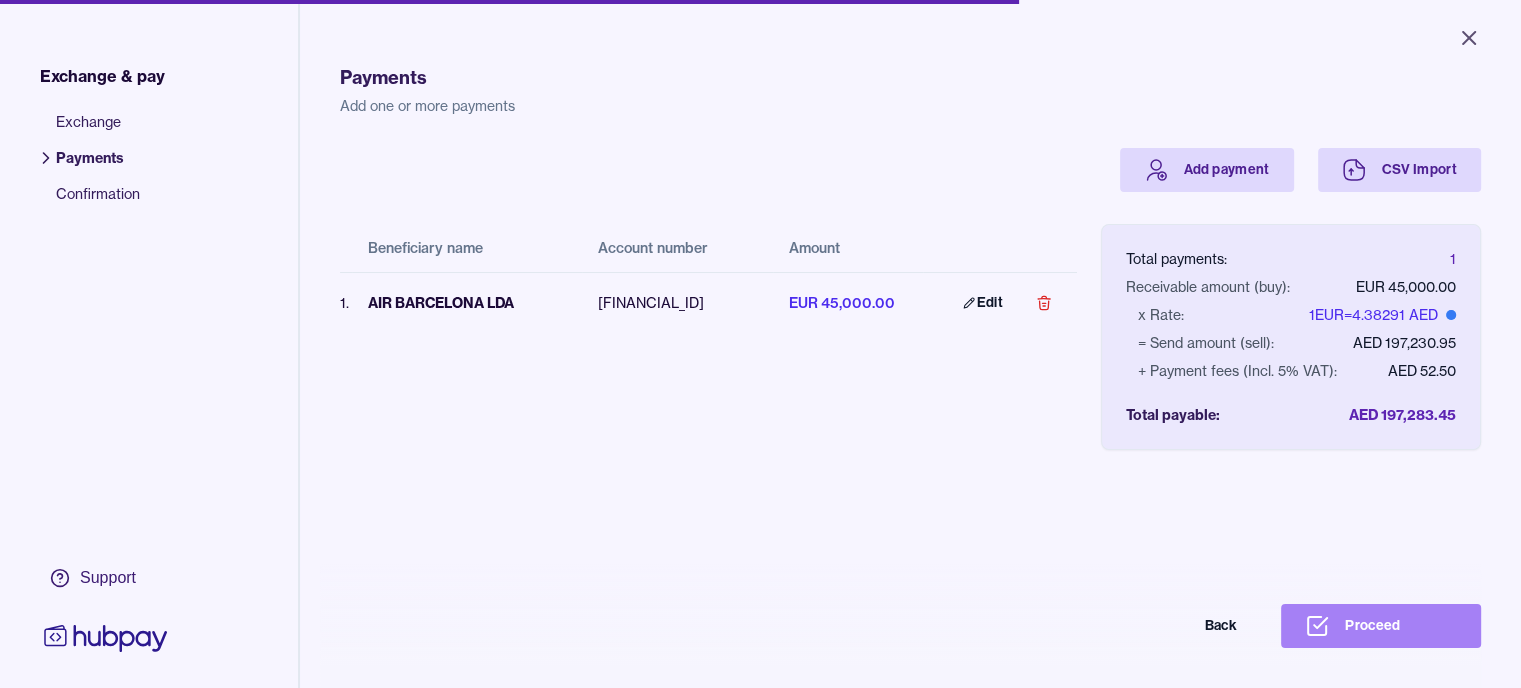 click on "Proceed" at bounding box center (1381, 626) 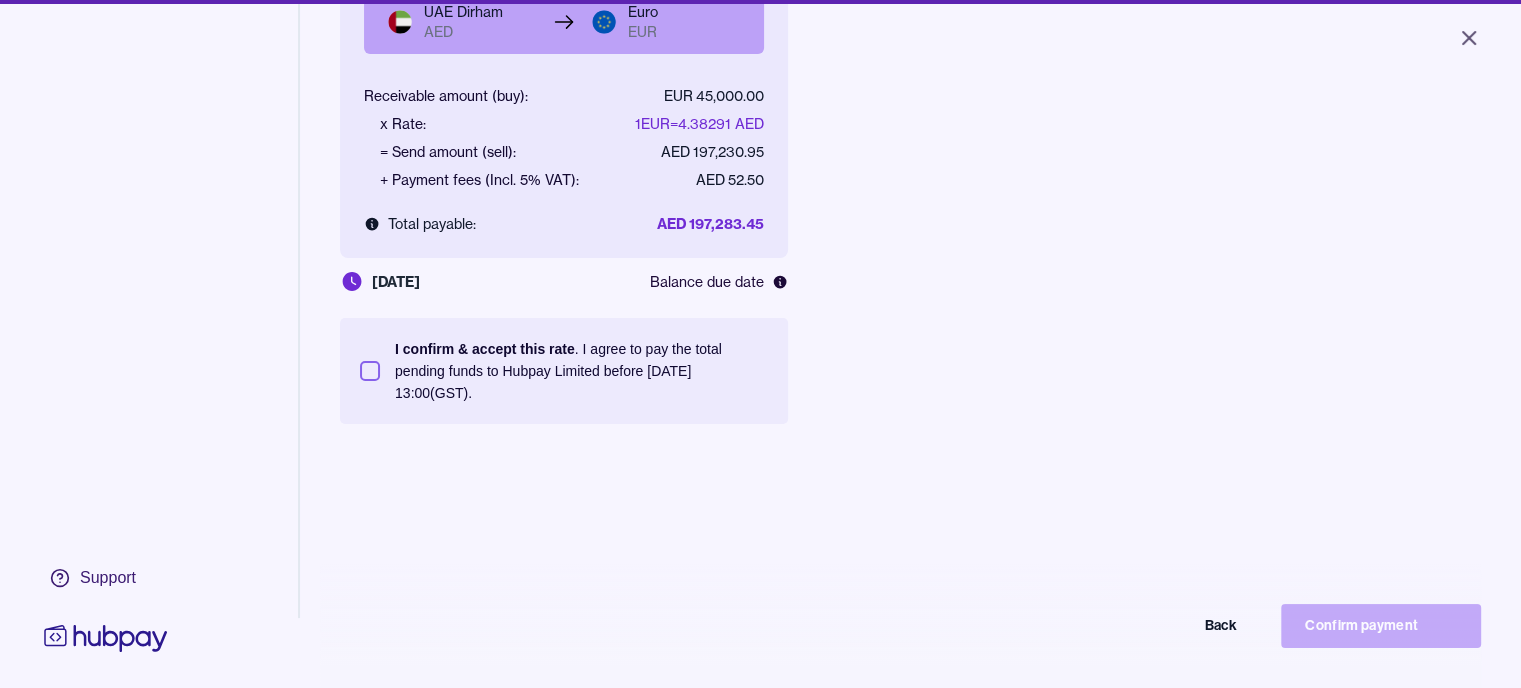scroll, scrollTop: 283, scrollLeft: 0, axis: vertical 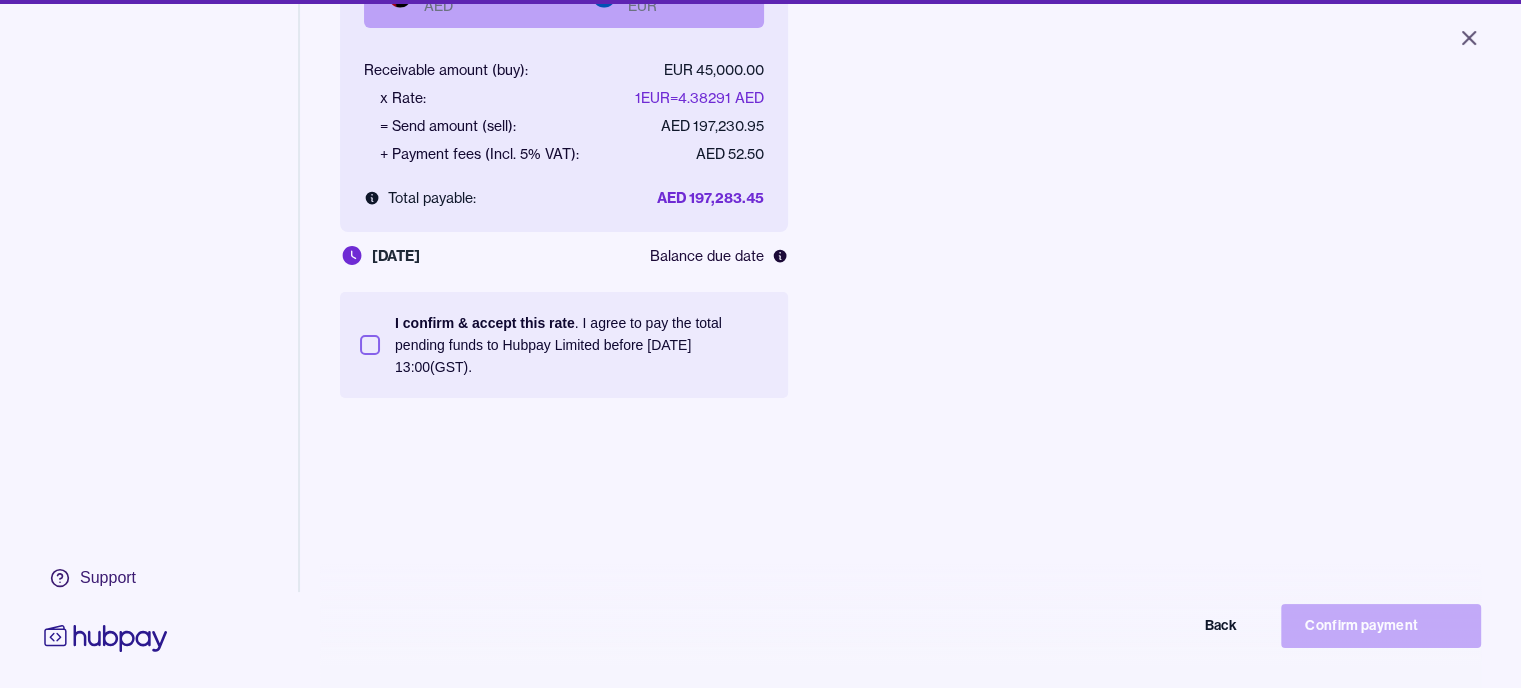 click on "I confirm & accept this rate . I agree to pay the total pending funds to Hubpay Limited before   02 Jul 2025   13:00  (GST)." at bounding box center (370, 345) 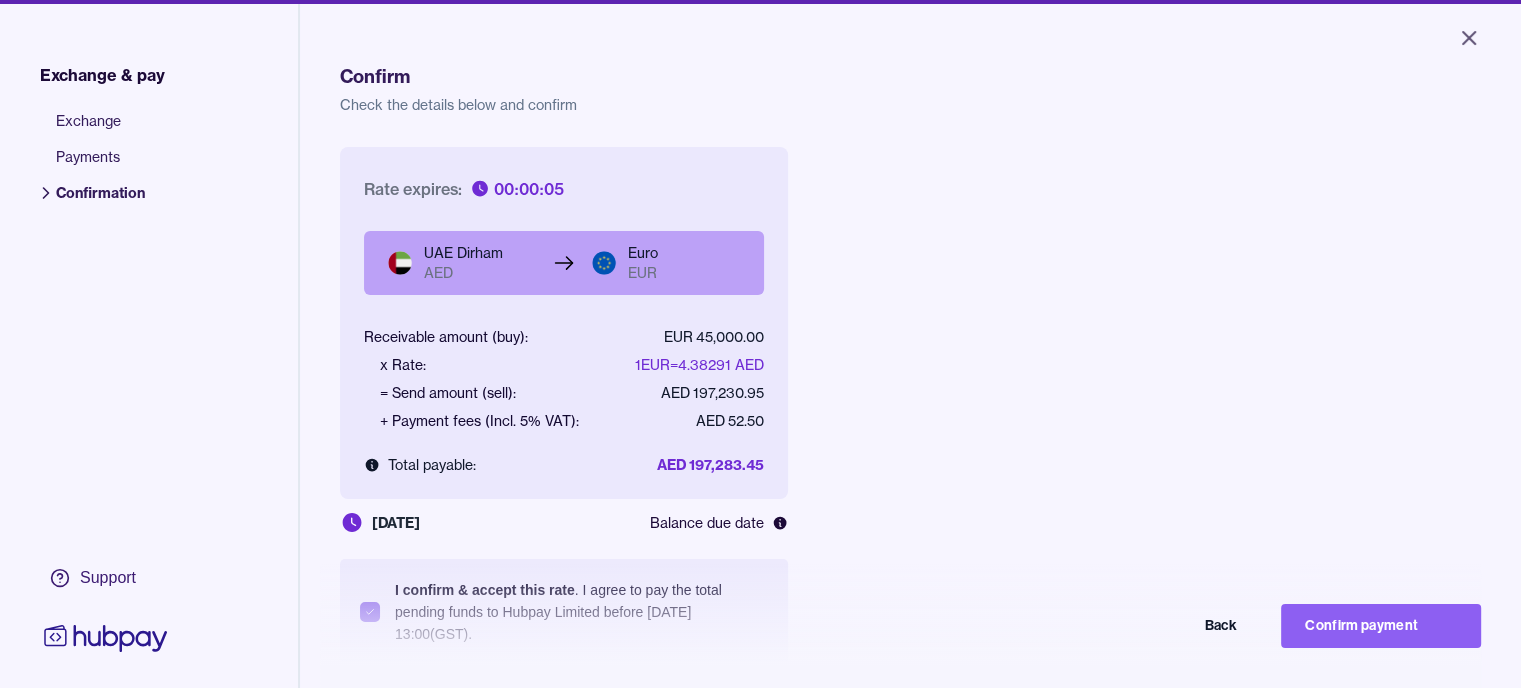 scroll, scrollTop: 0, scrollLeft: 0, axis: both 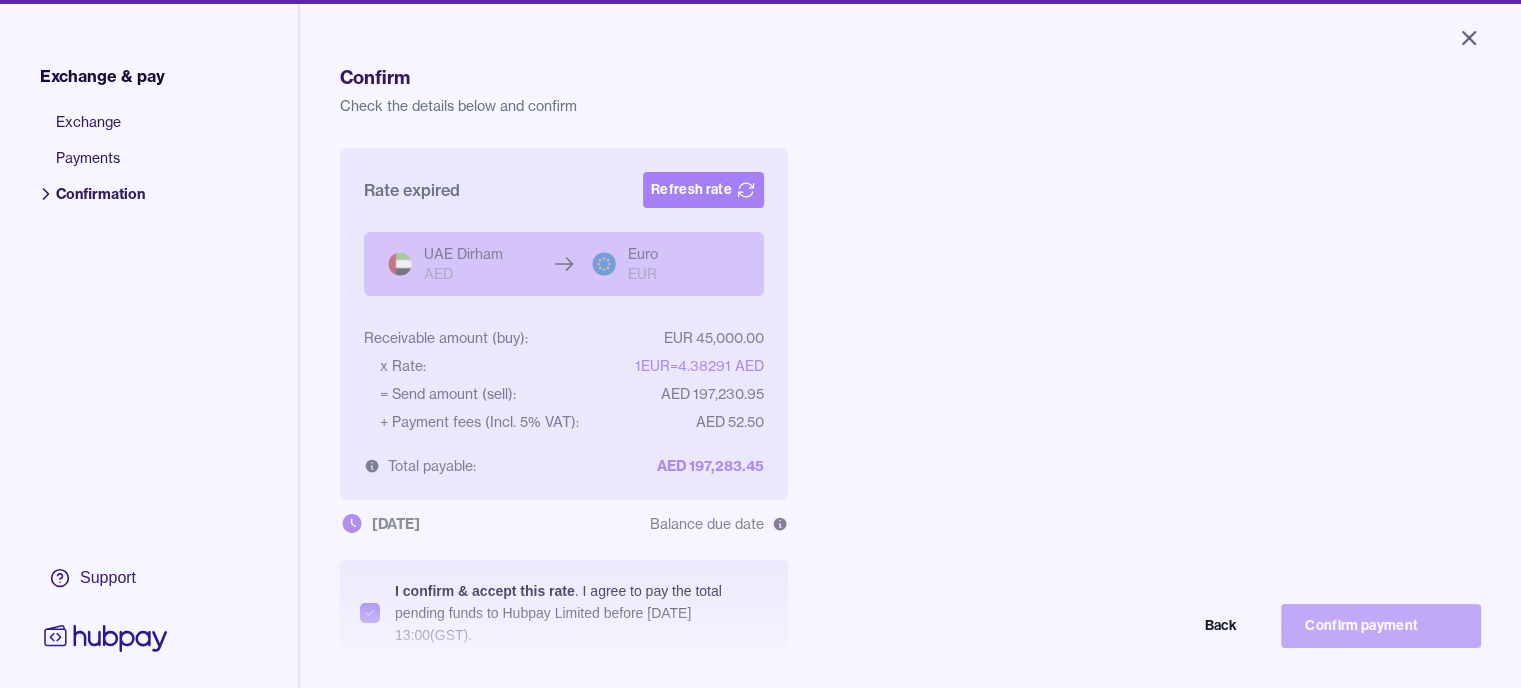 click on "Refresh rate" at bounding box center (703, 190) 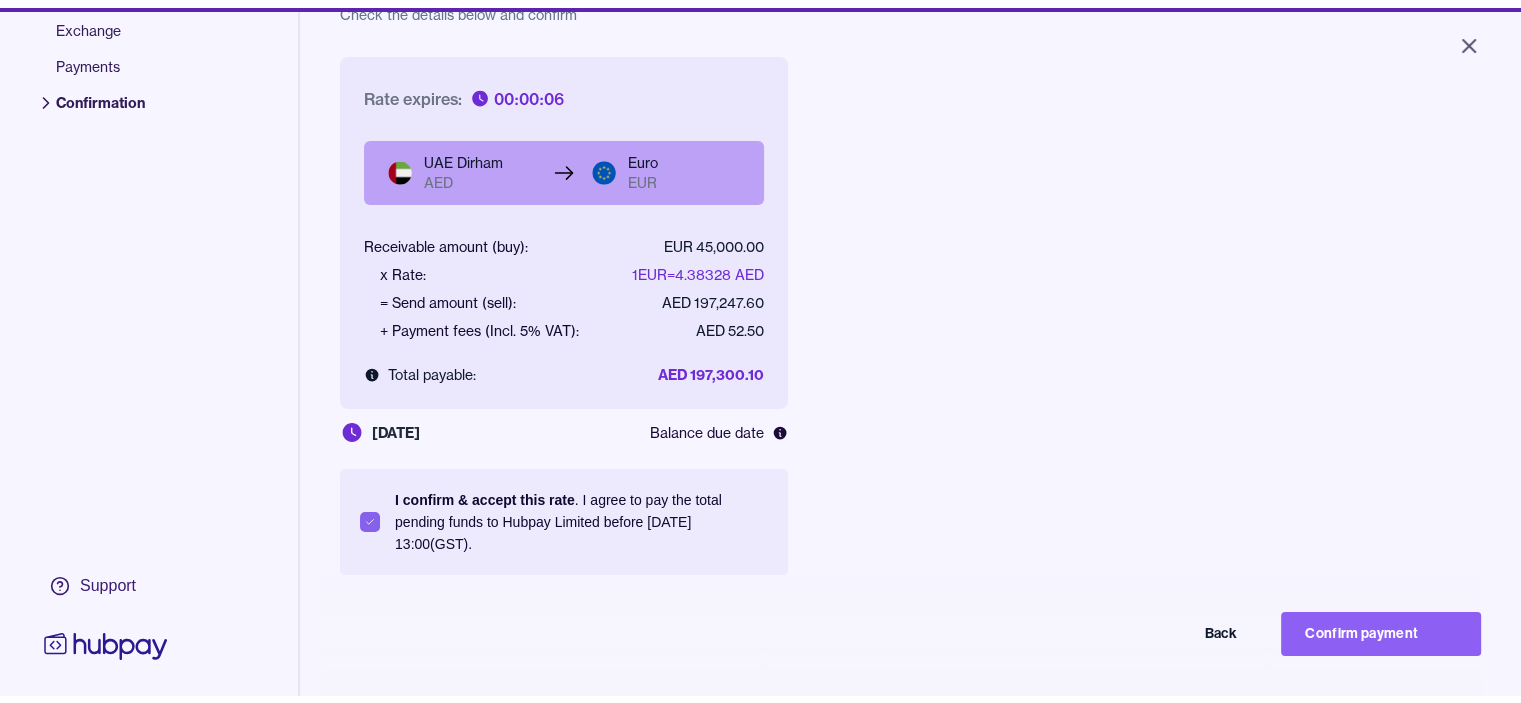scroll, scrollTop: 100, scrollLeft: 0, axis: vertical 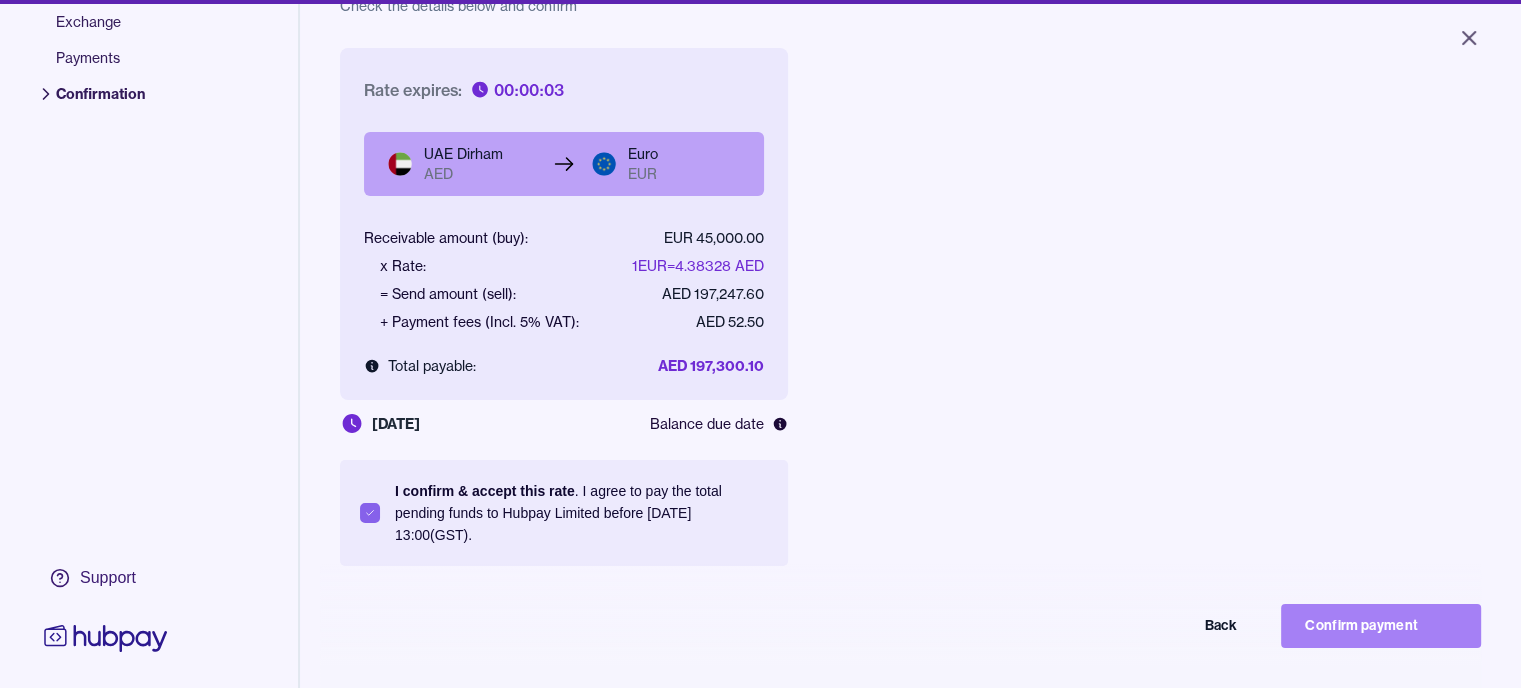 click on "Confirm payment" at bounding box center [1381, 626] 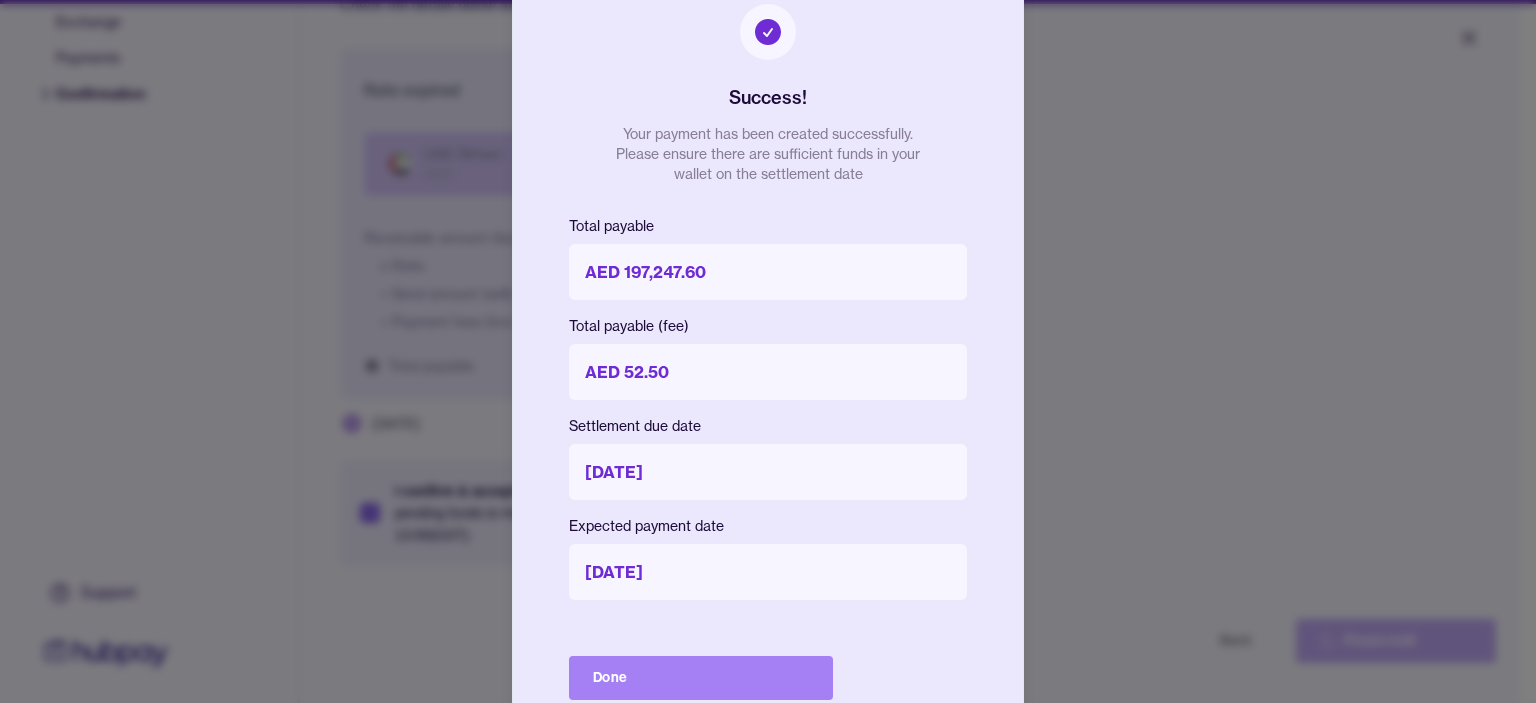 click on "Done" at bounding box center [701, 678] 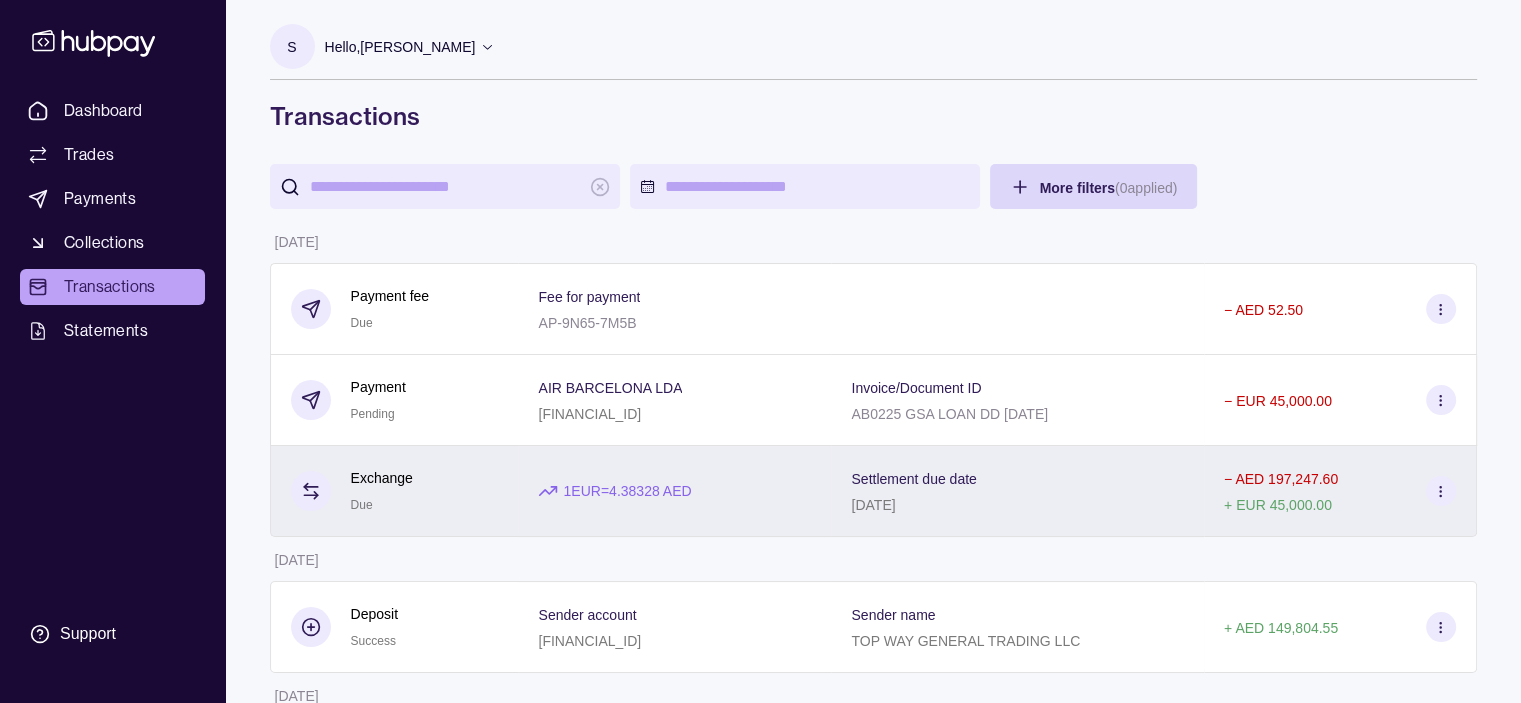 click on "1  EUR  =  4.38328   AED" at bounding box center (627, 491) 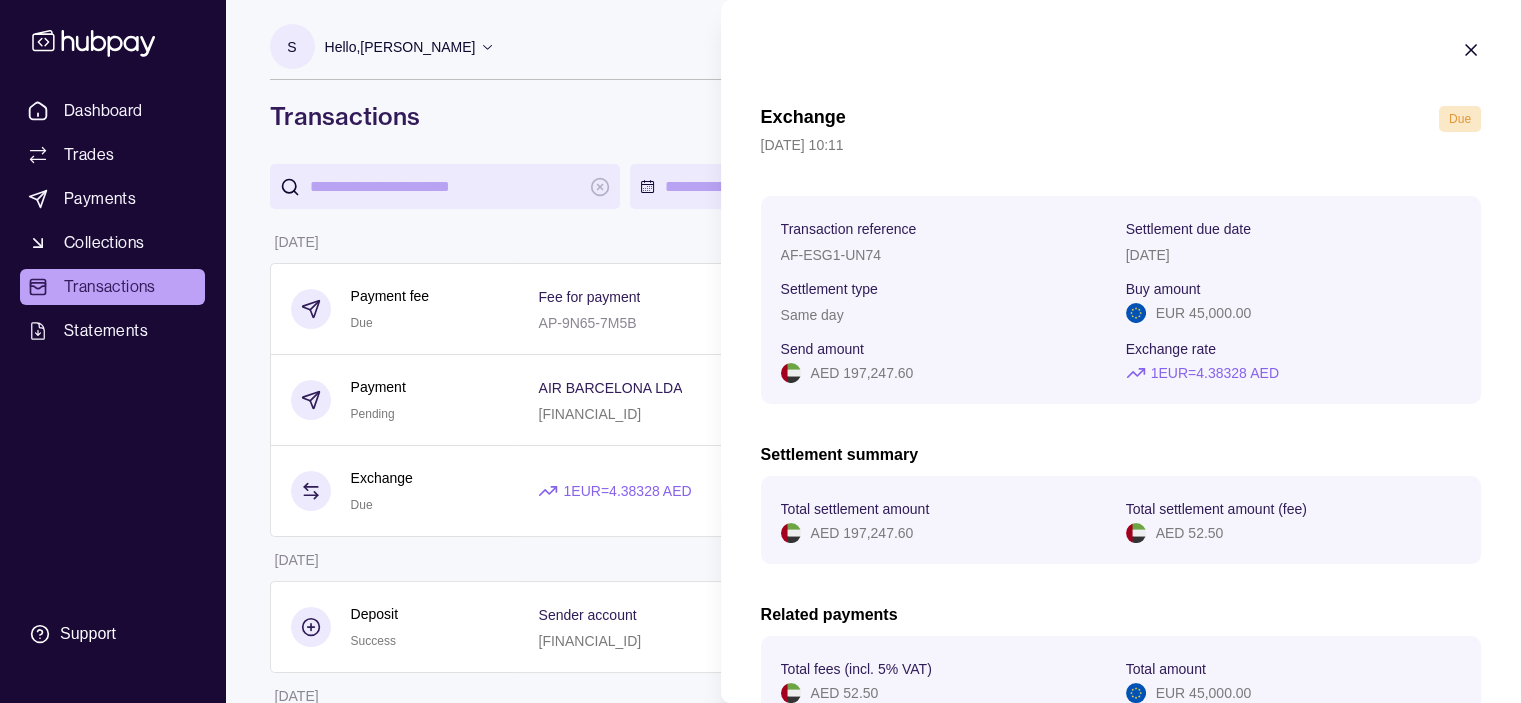scroll, scrollTop: 209, scrollLeft: 0, axis: vertical 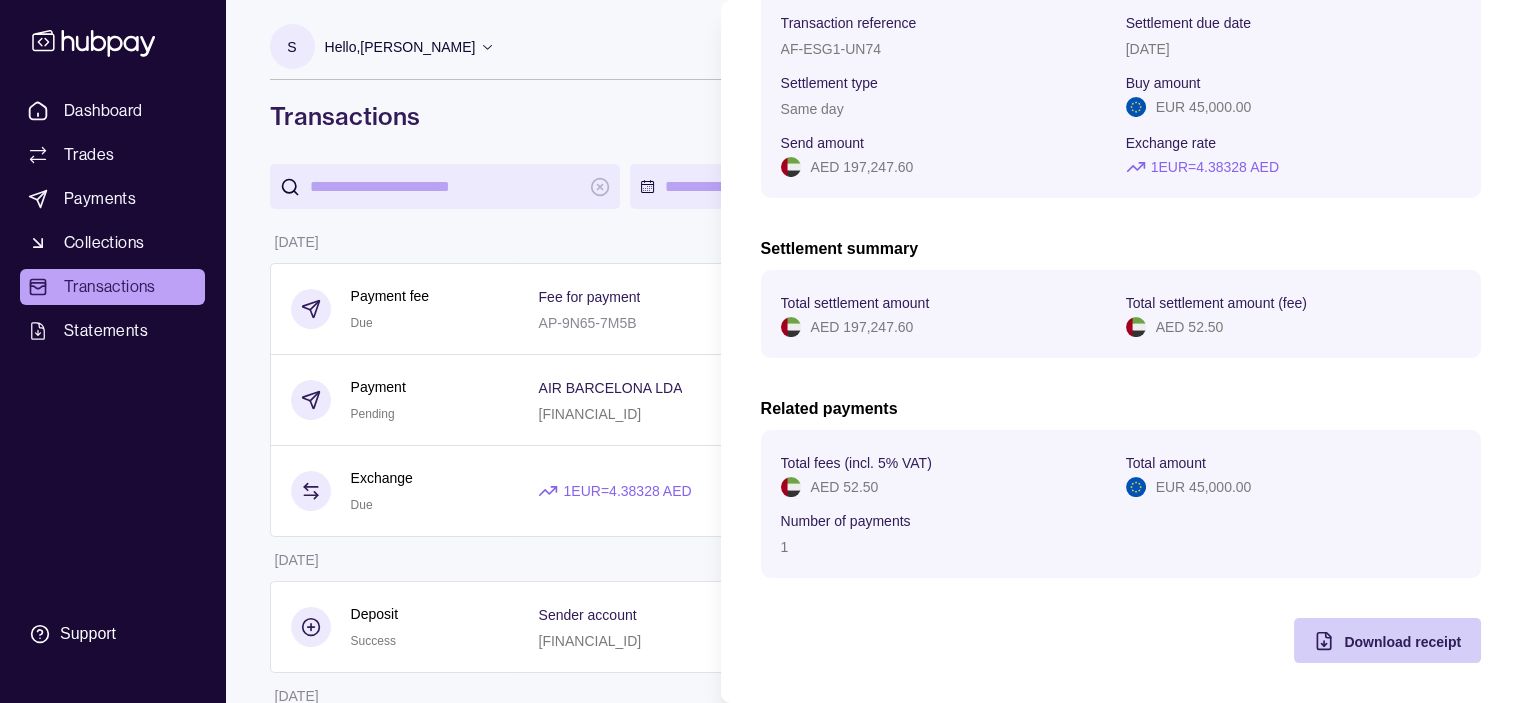 click on "Download receipt" at bounding box center (1402, 642) 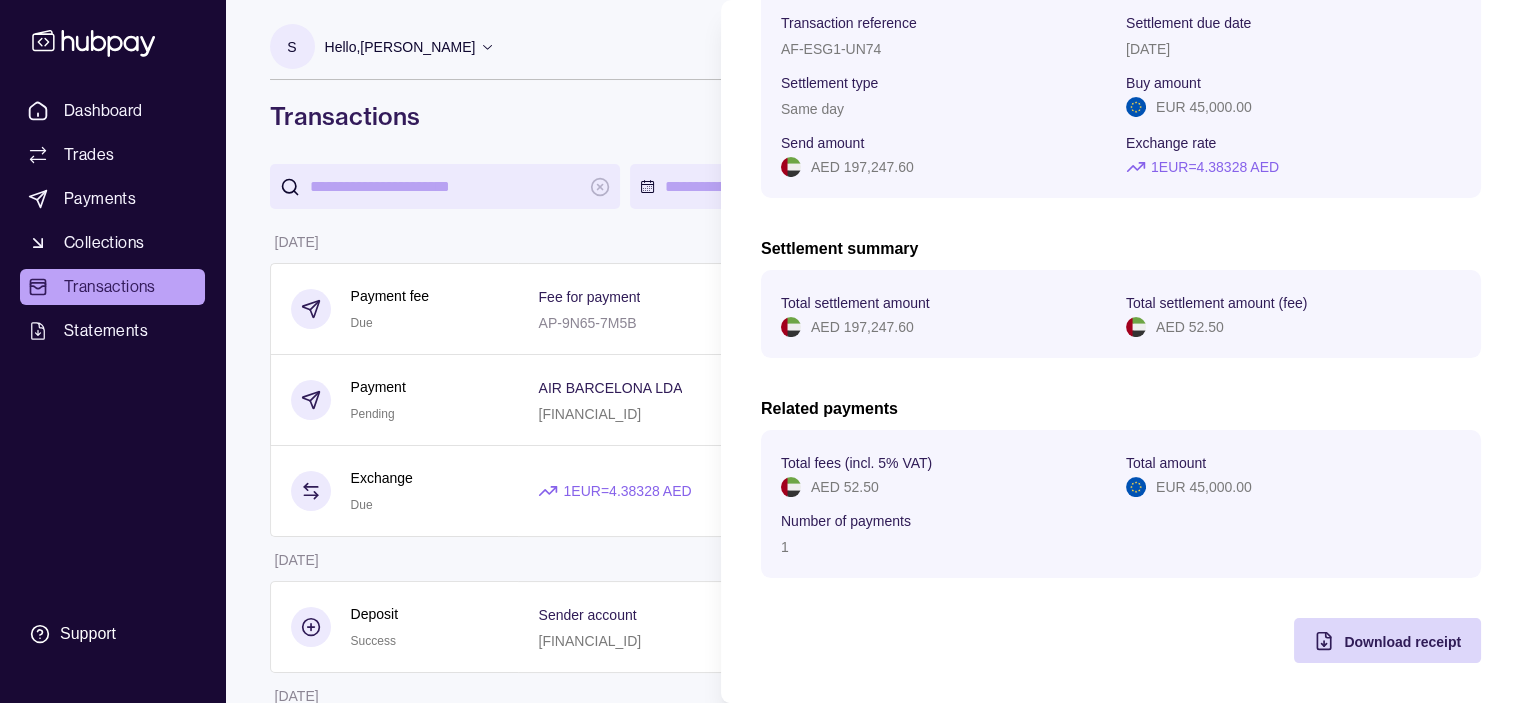 scroll, scrollTop: 0, scrollLeft: 0, axis: both 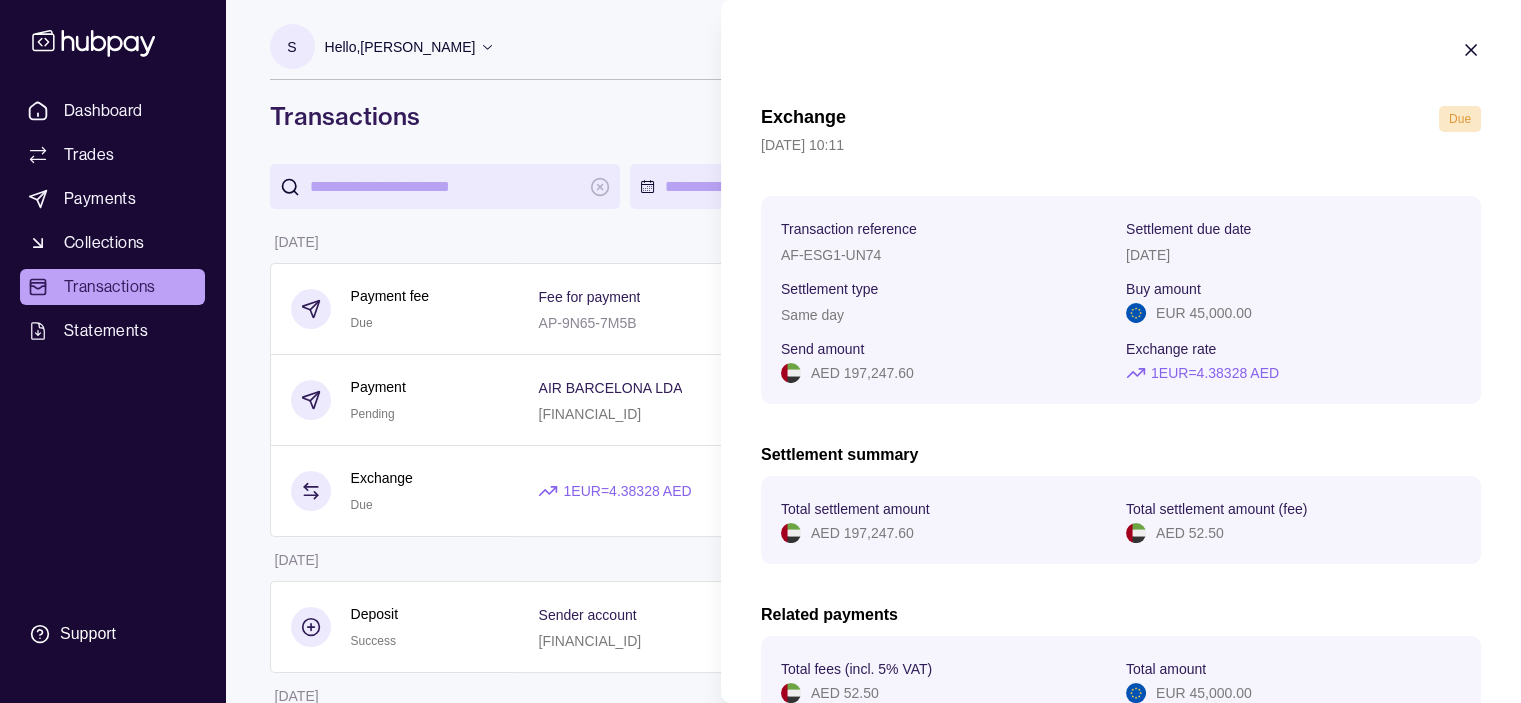 click 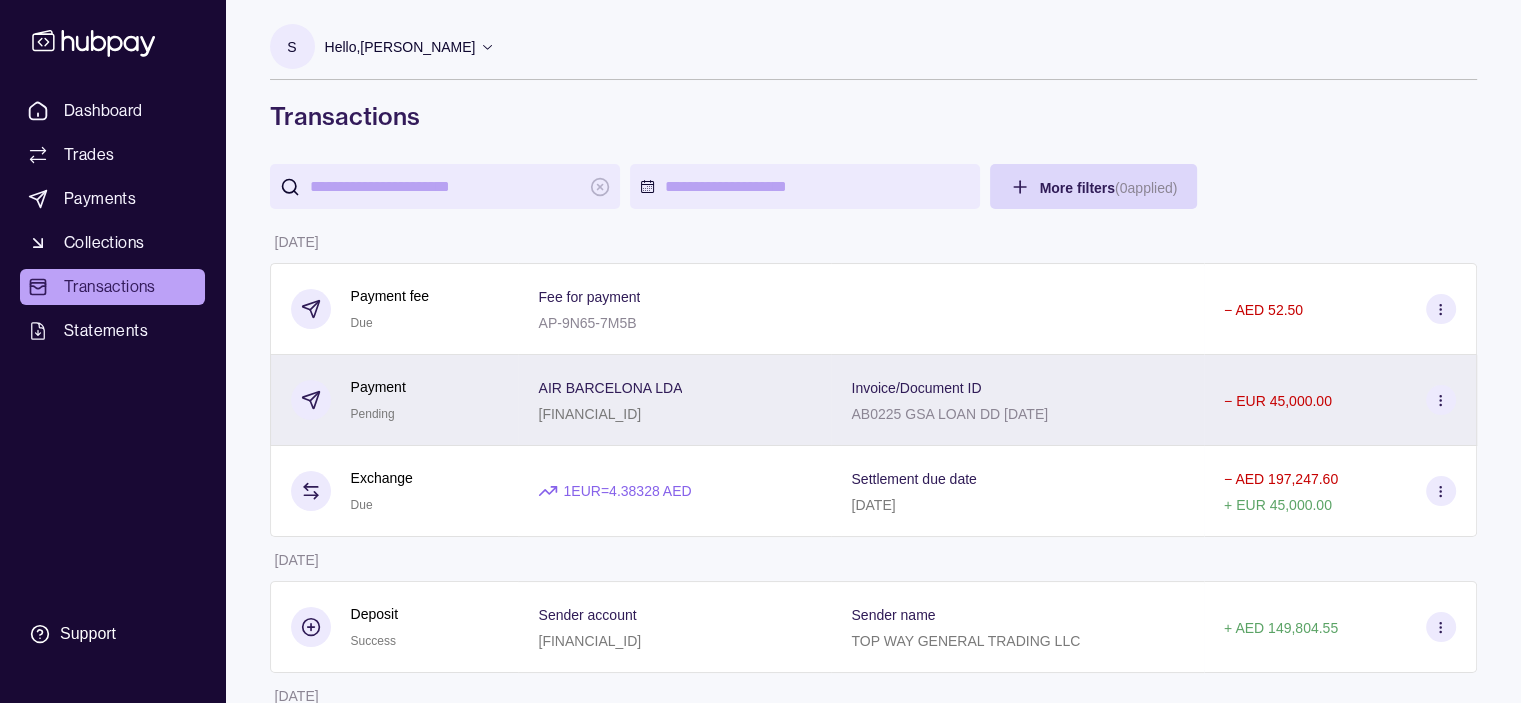 click on "AIR BARCELONA LDA" at bounding box center (610, 388) 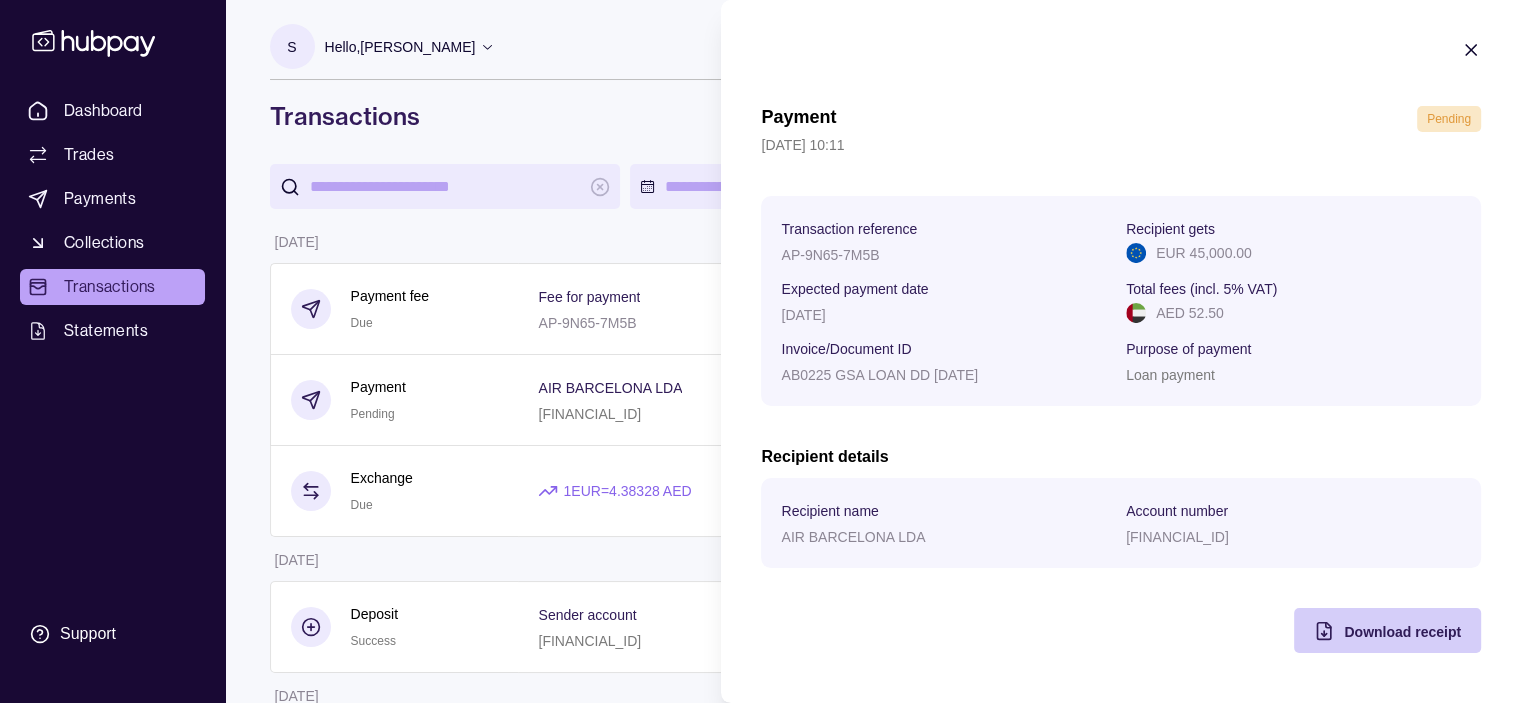 click on "Download receipt" at bounding box center [1402, 632] 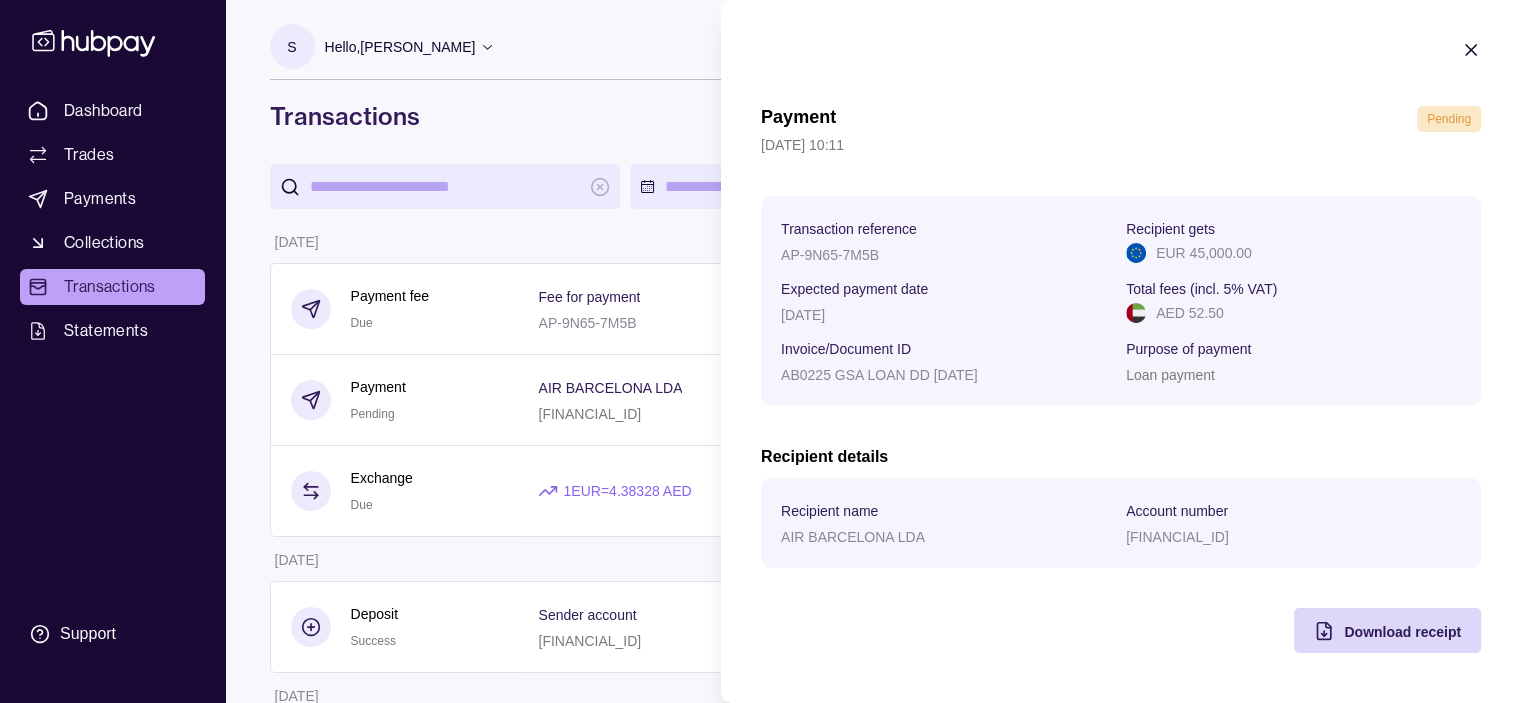 click 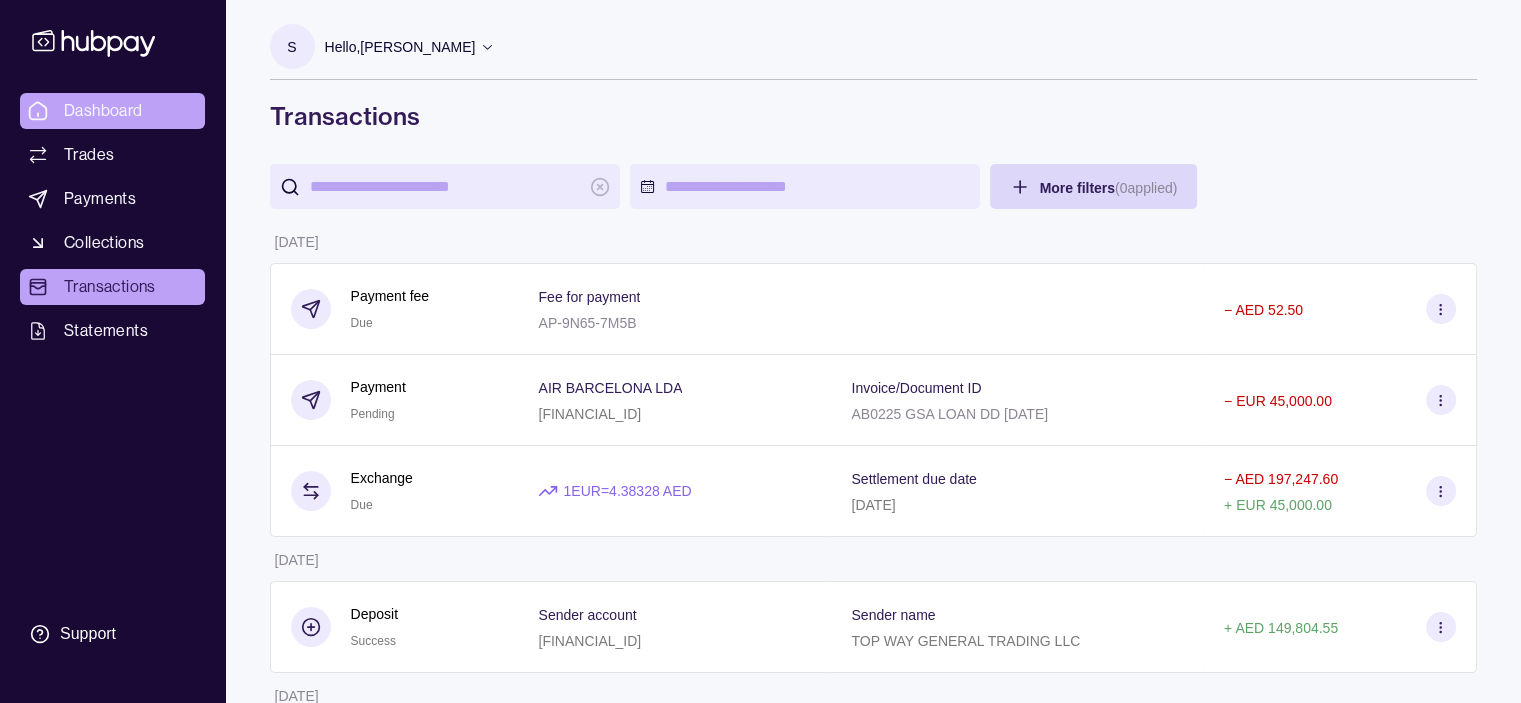 click on "Dashboard" at bounding box center [103, 111] 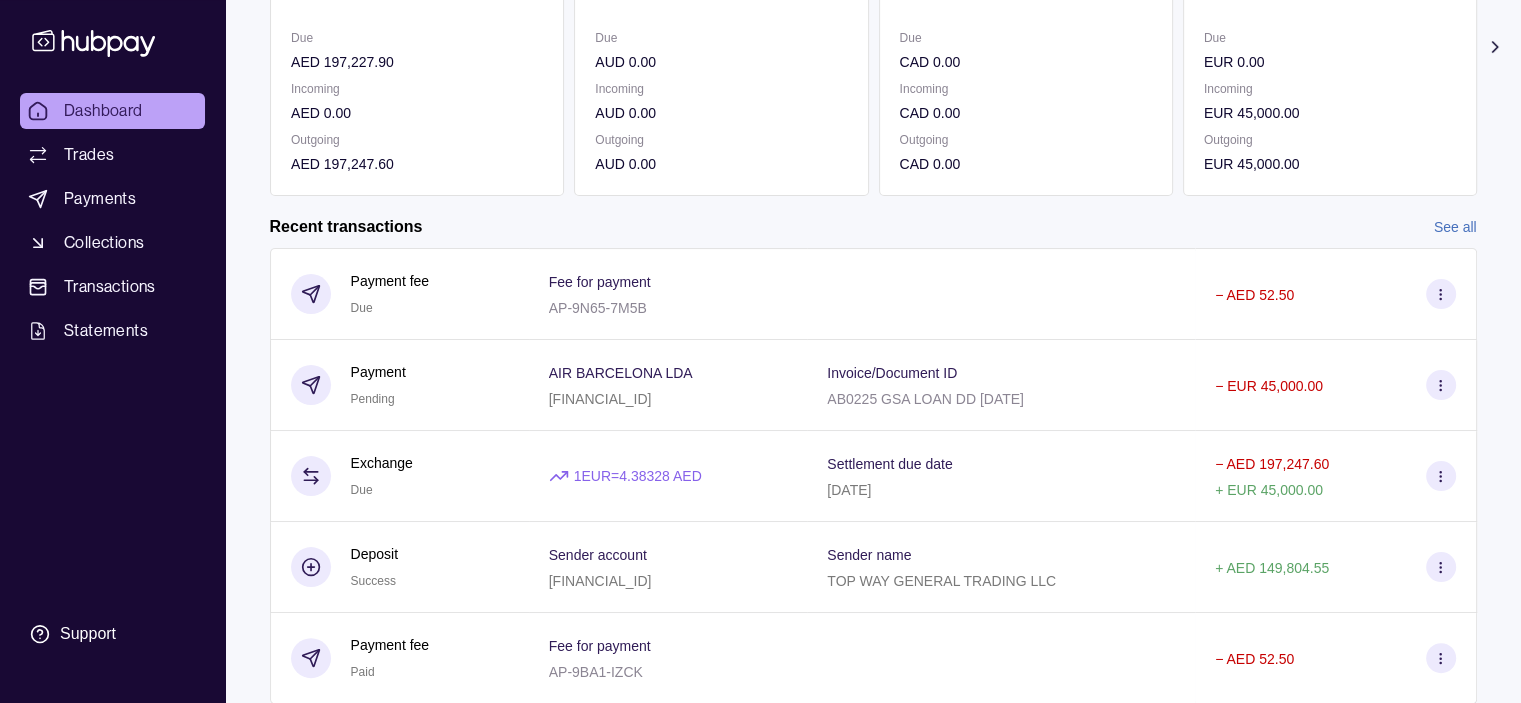 scroll, scrollTop: 400, scrollLeft: 0, axis: vertical 